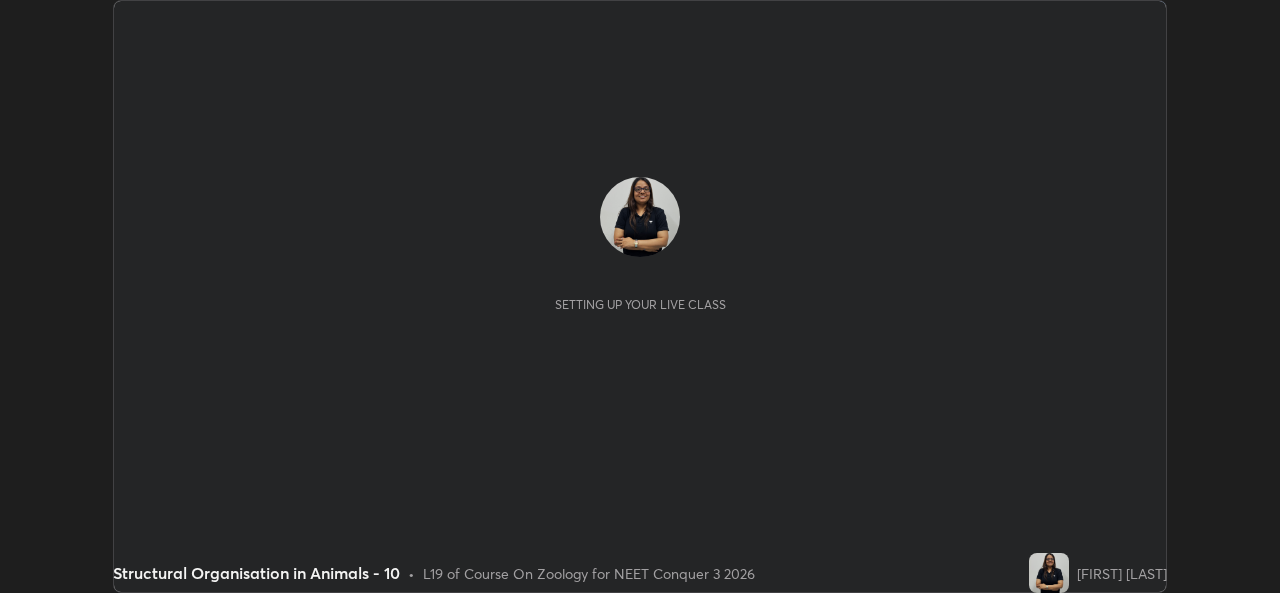 scroll, scrollTop: 0, scrollLeft: 0, axis: both 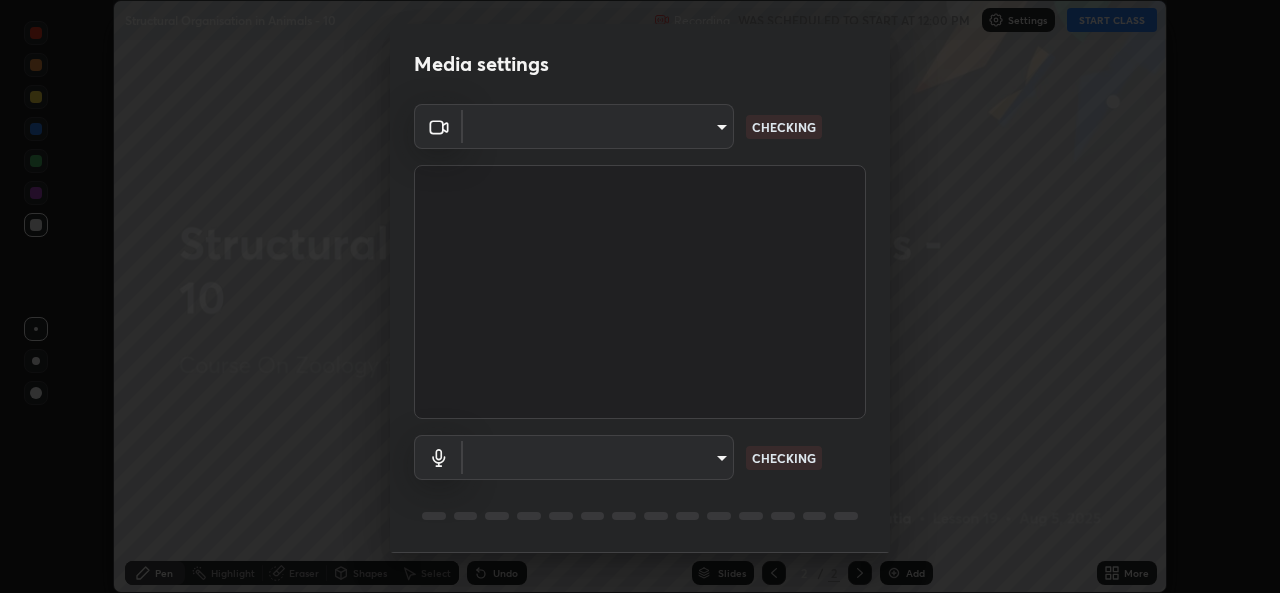 type on "9788daf0cbf52dd0d374ba9f0d4f11576c03820bc15fcf9a4a11f890b69d92bf" 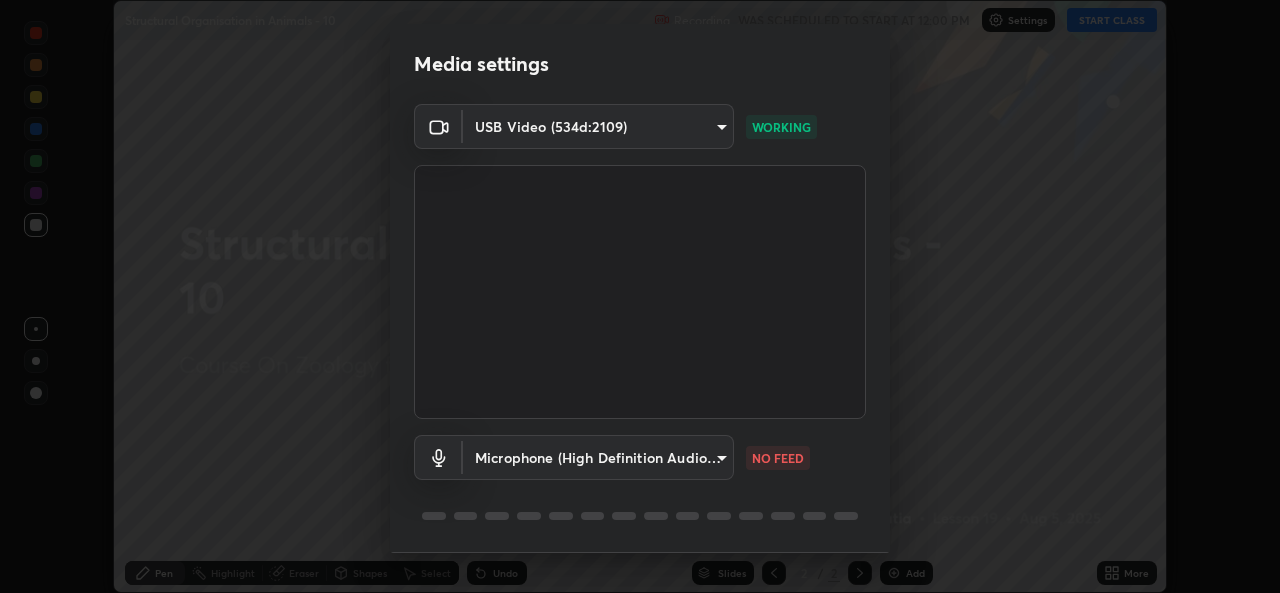 scroll, scrollTop: 63, scrollLeft: 0, axis: vertical 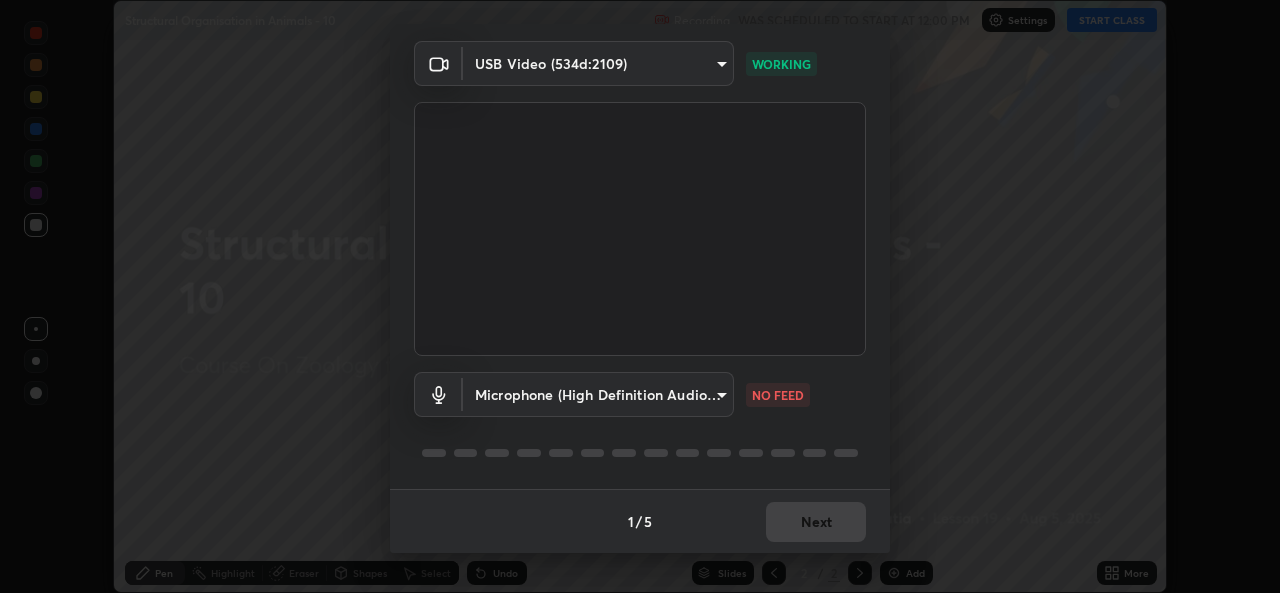 click on "Erase all Structural Organisation in Animals - 10 Recording WAS SCHEDULED TO START AT  12:00 PM Settings START CLASS Setting up your live class Structural Organisation in Animals - 10 • L19 of Course On Zoology for NEET Conquer 3 2026 [FIRST] [LAST] Pen Highlight Eraser Shapes Select Undo Slides 2 / 2 Add More No doubts shared Encourage your learners to ask a doubt for better clarity Report an issue Reason for reporting Buffering Chat not working Audio - Video sync issue Educator video quality low ​ Attach an image Report Media settings USB Video (534d:2109) 9788daf0cbf52dd0d374ba9f0d4f11576c03820bc15fcf9a4a11f890b69d92bf WORKING Microphone (High Definition Audio Device) 345f5d8304a1ab30e3d14ed5696ced08ebab0189725ef91838db04cd8f5619d4 NO FEED 1 / 5 Next" at bounding box center [640, 296] 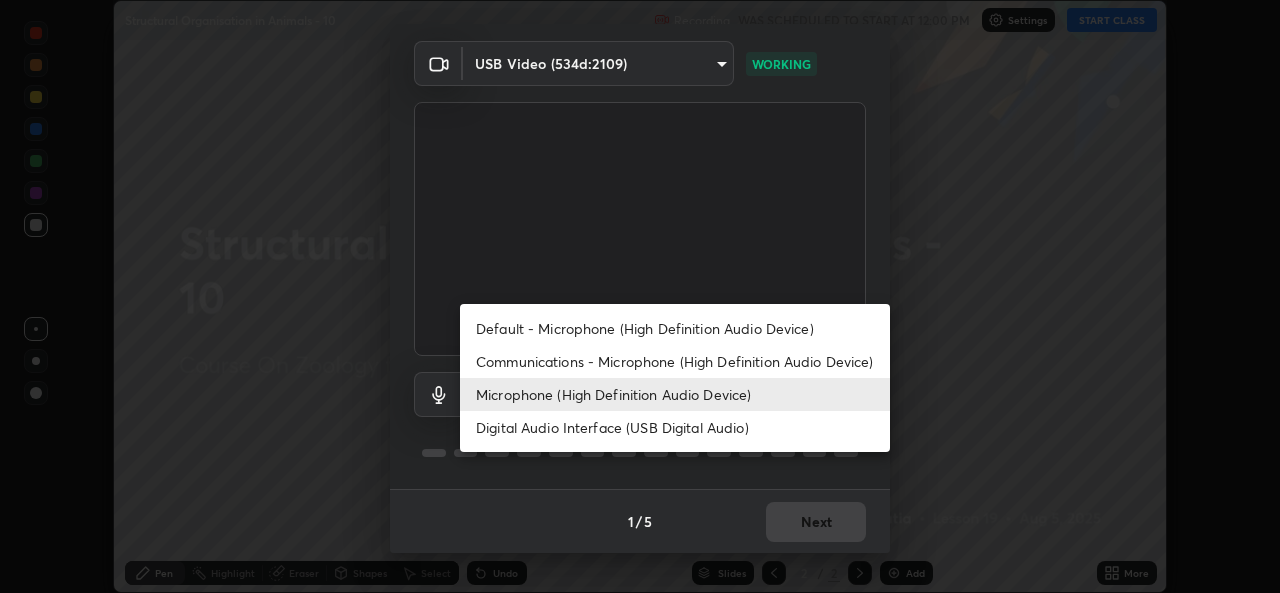 click on "Default - Microphone (High Definition Audio Device)" at bounding box center [675, 328] 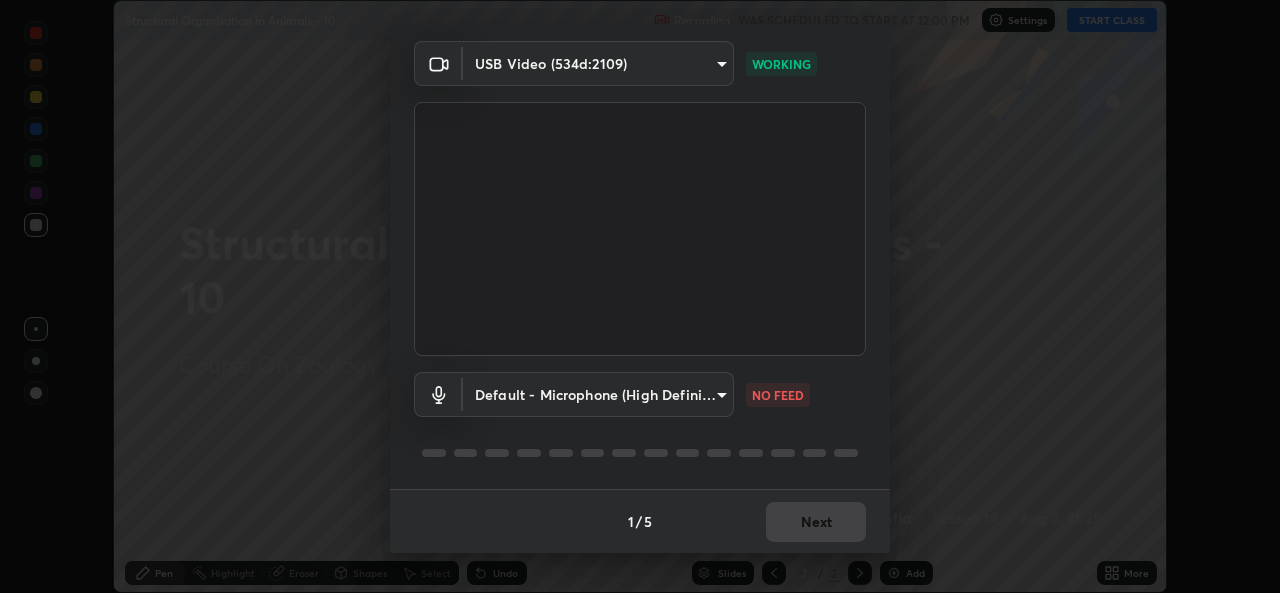type on "default" 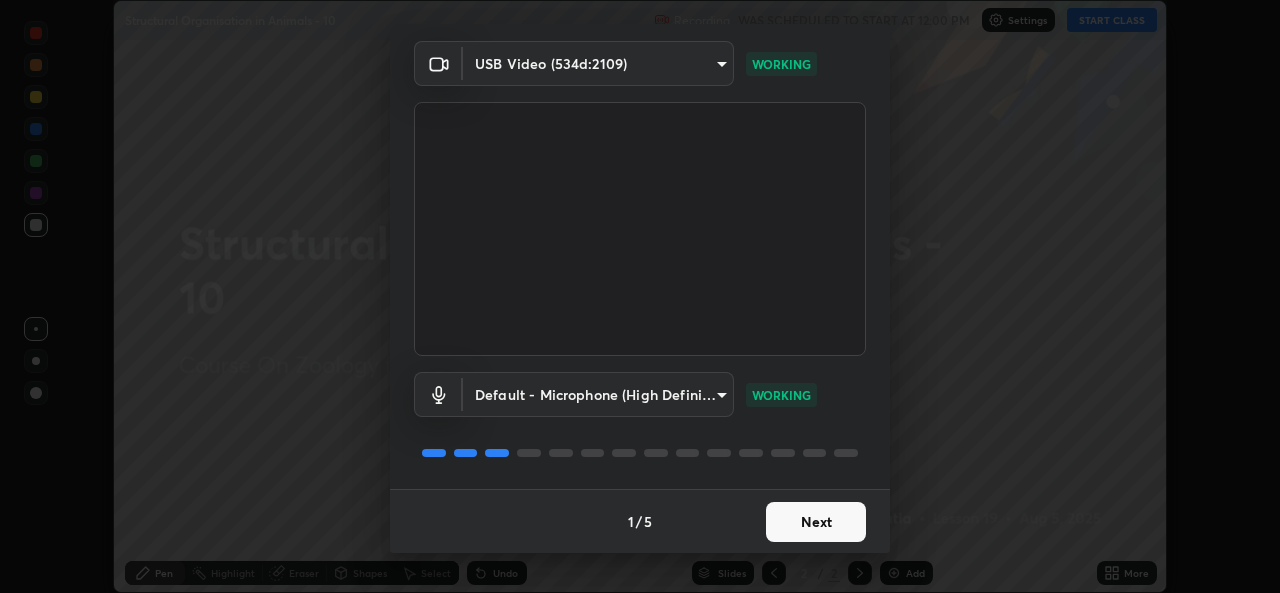 click on "Next" at bounding box center [816, 522] 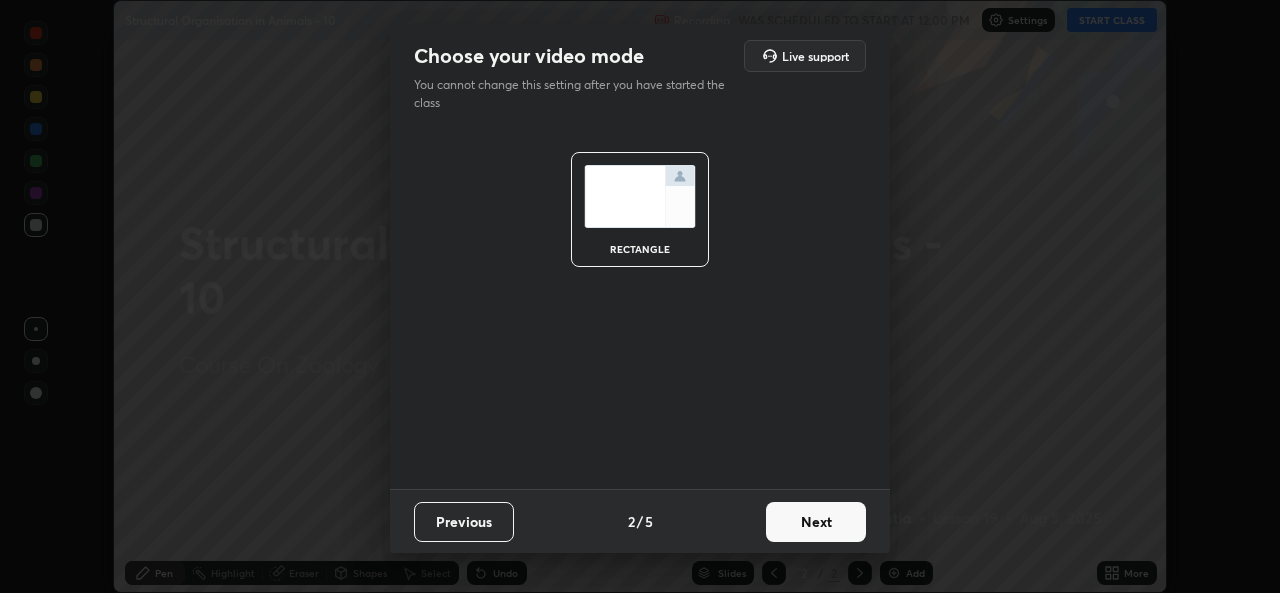 scroll, scrollTop: 0, scrollLeft: 0, axis: both 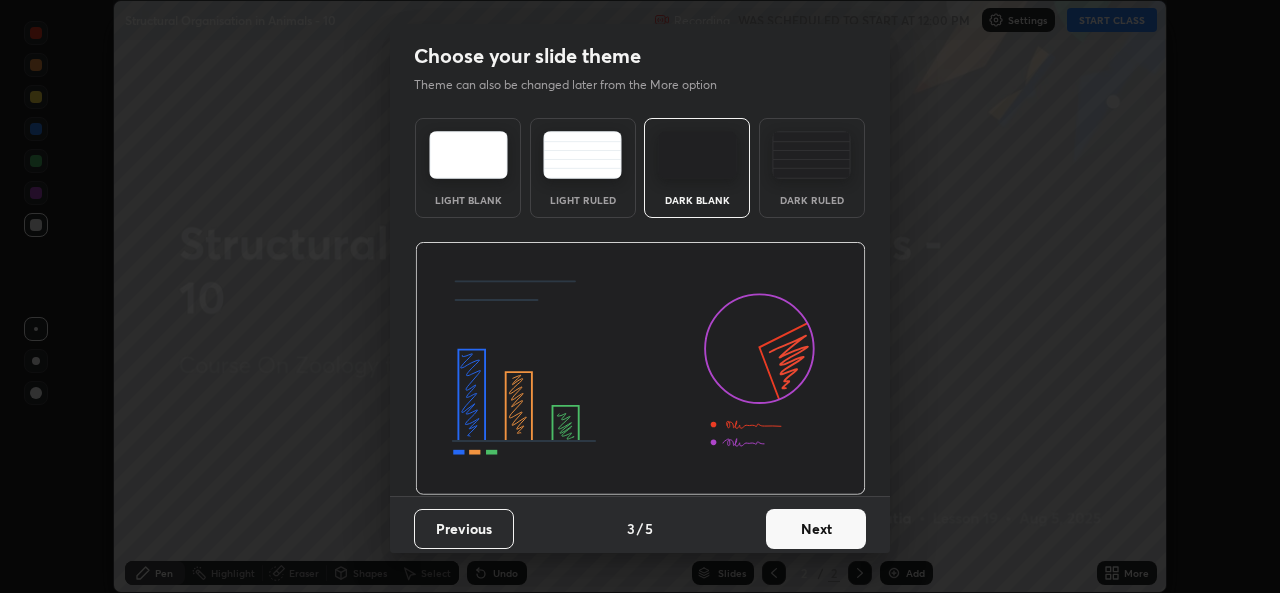 click on "Next" at bounding box center [816, 529] 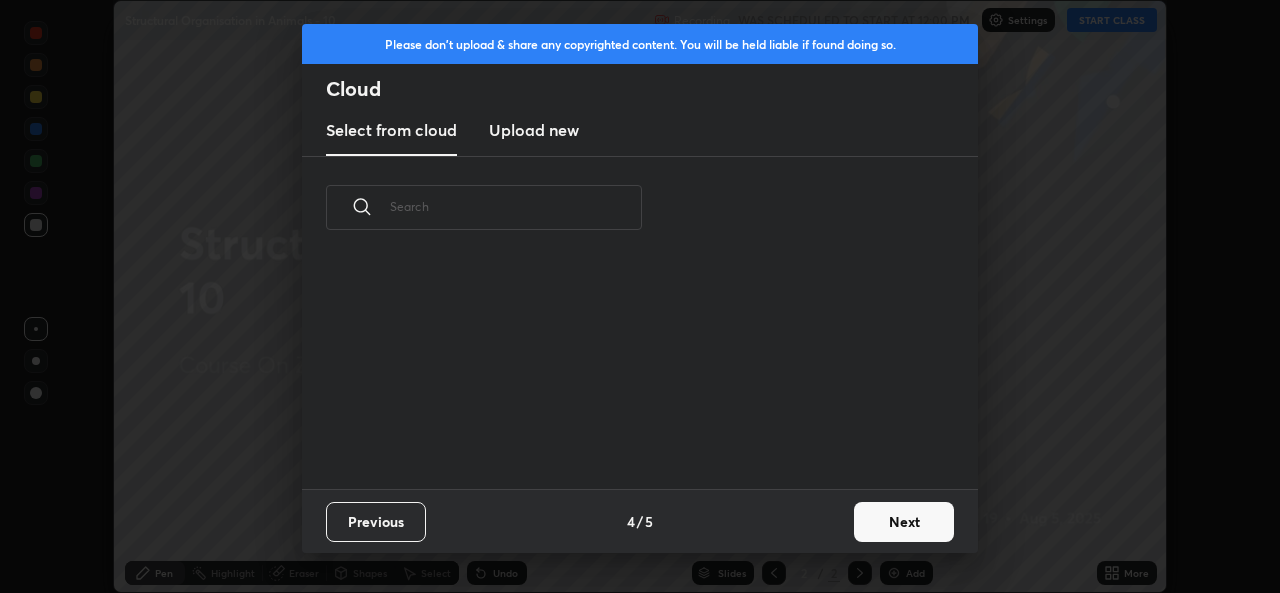 click on "Next" at bounding box center [904, 522] 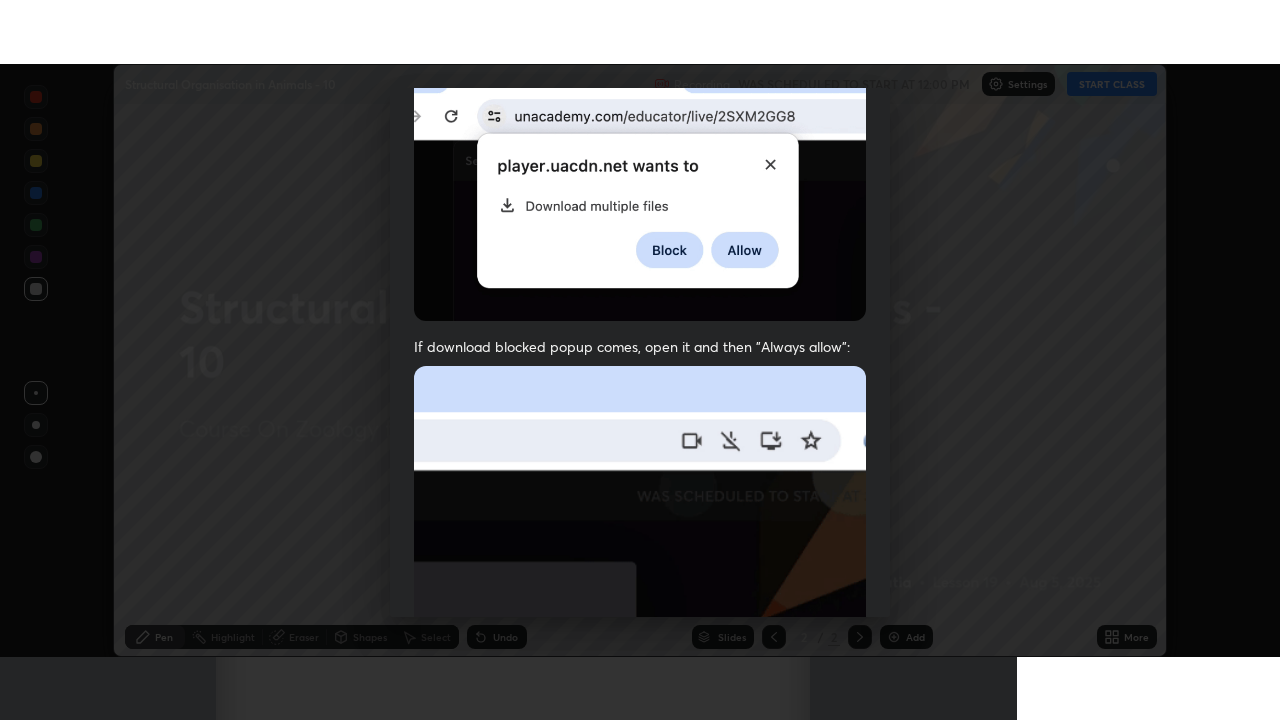 scroll, scrollTop: 471, scrollLeft: 0, axis: vertical 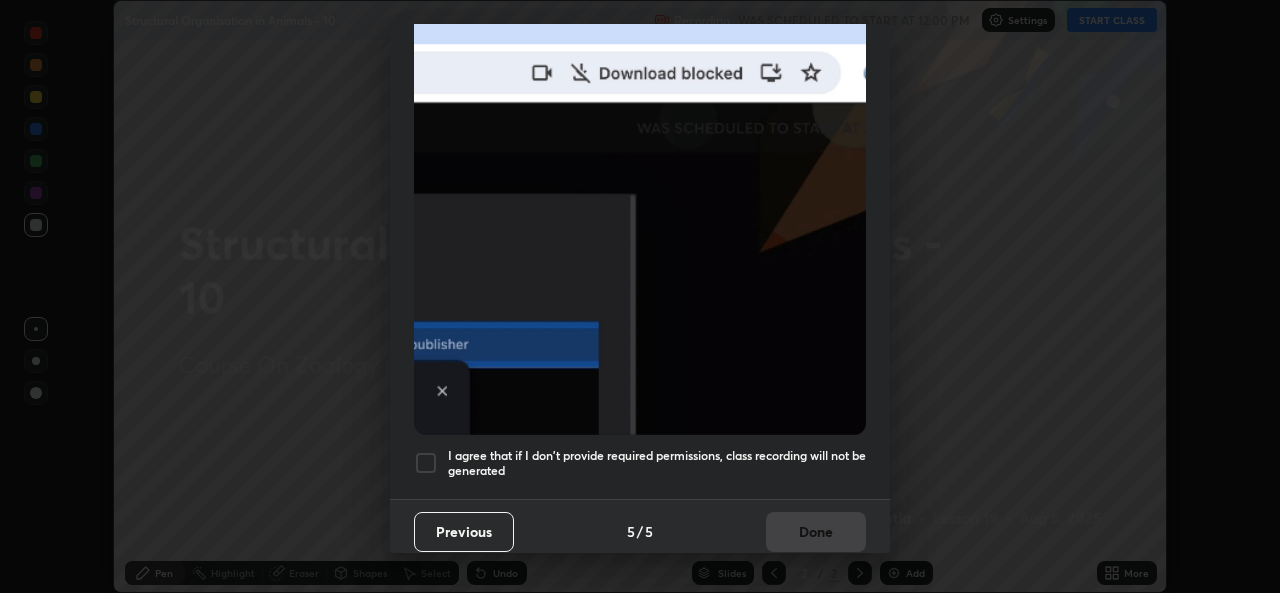 click at bounding box center [426, 463] 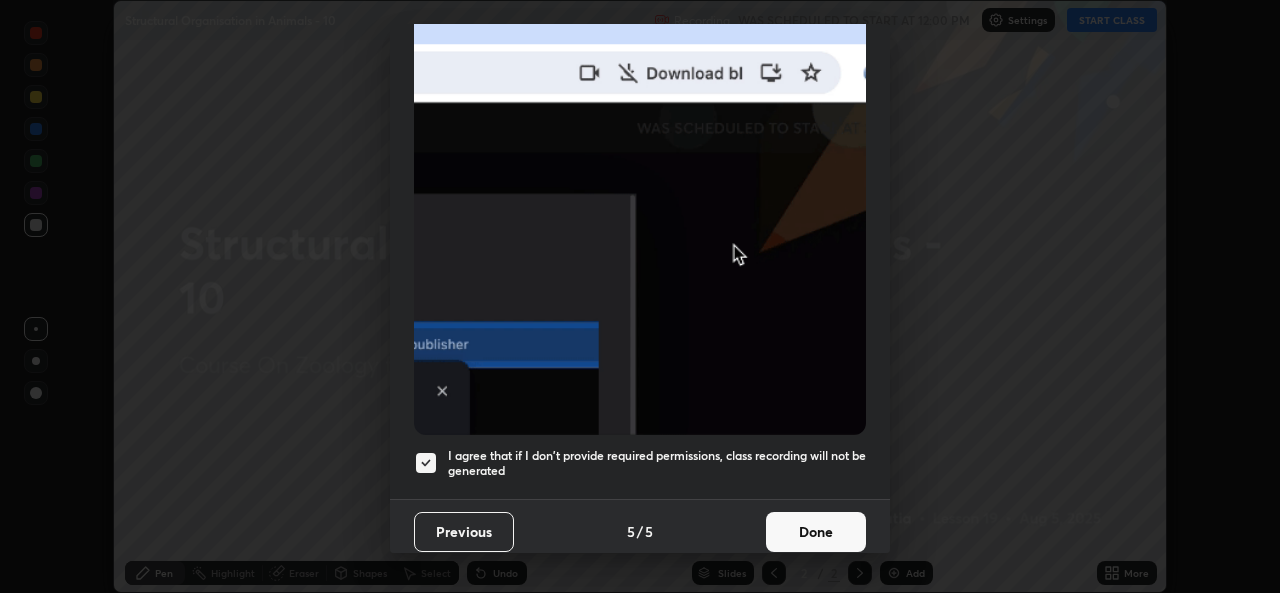 click on "Done" at bounding box center [816, 532] 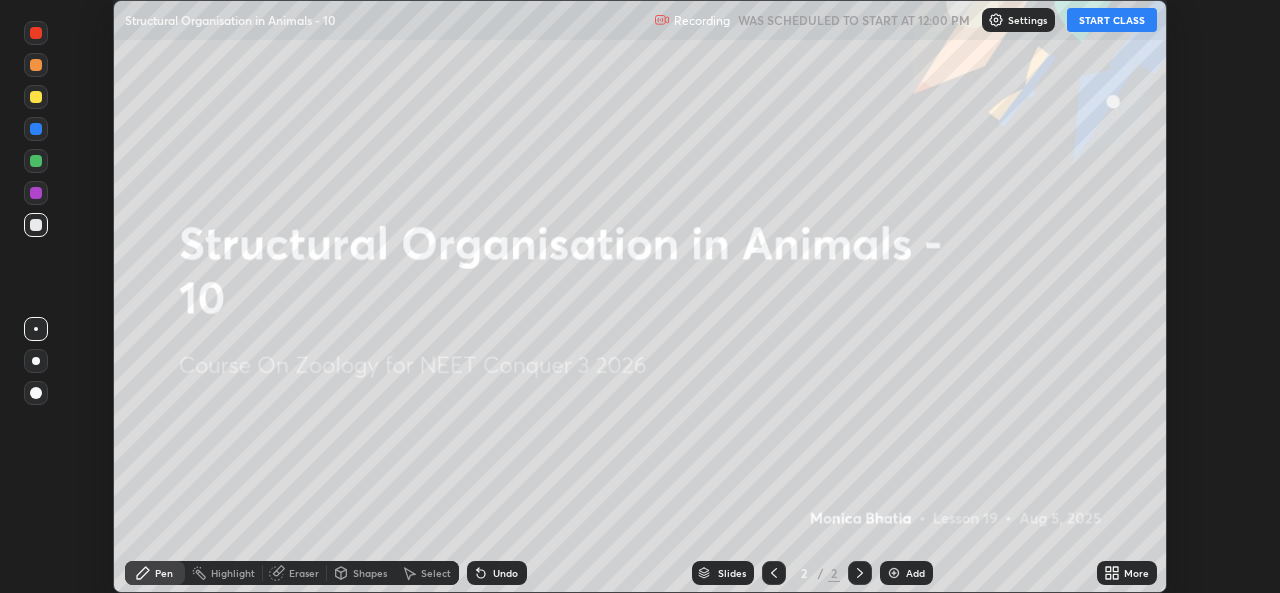 click on "START CLASS" at bounding box center [1112, 20] 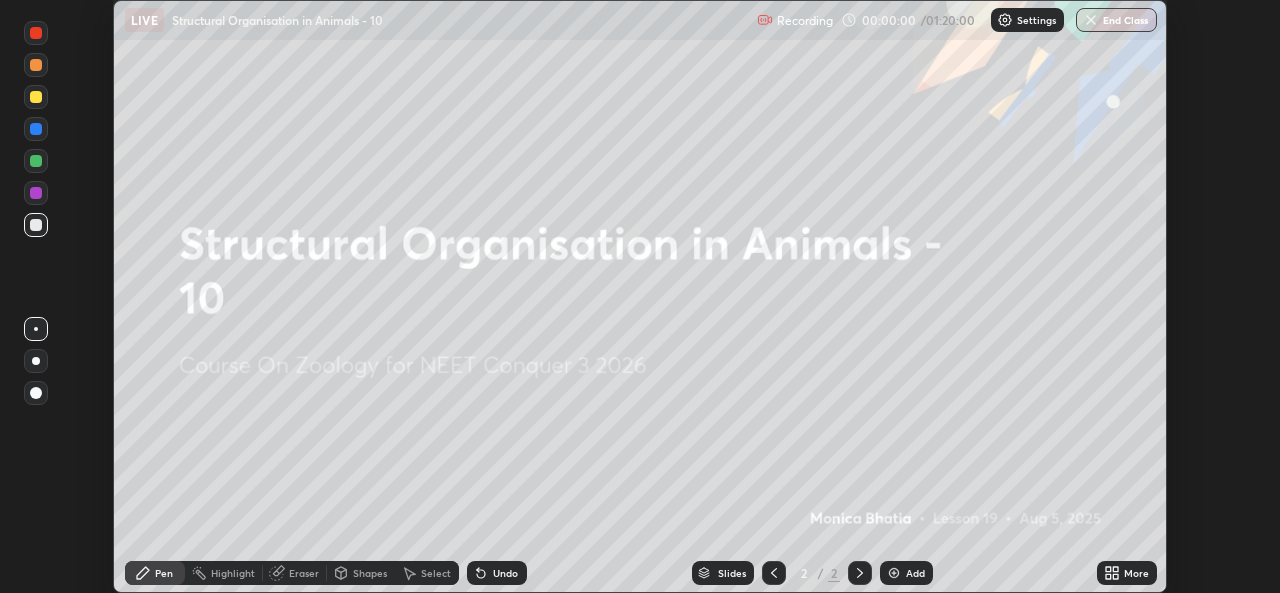 click on "More" at bounding box center [1127, 573] 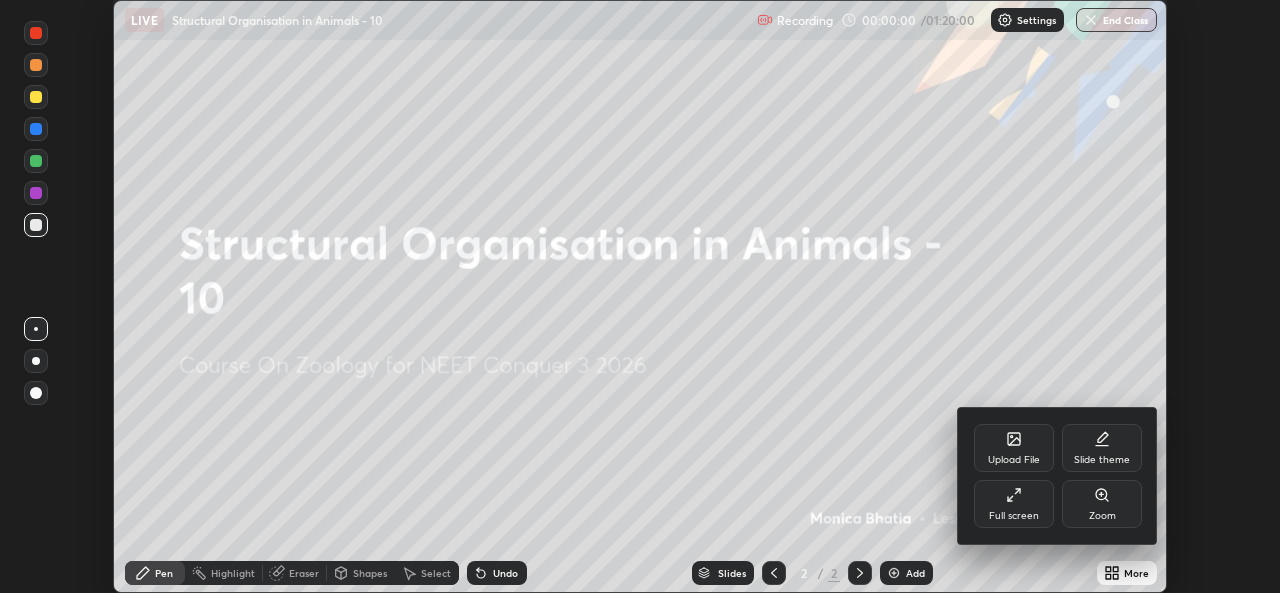 click on "Full screen" at bounding box center [1014, 504] 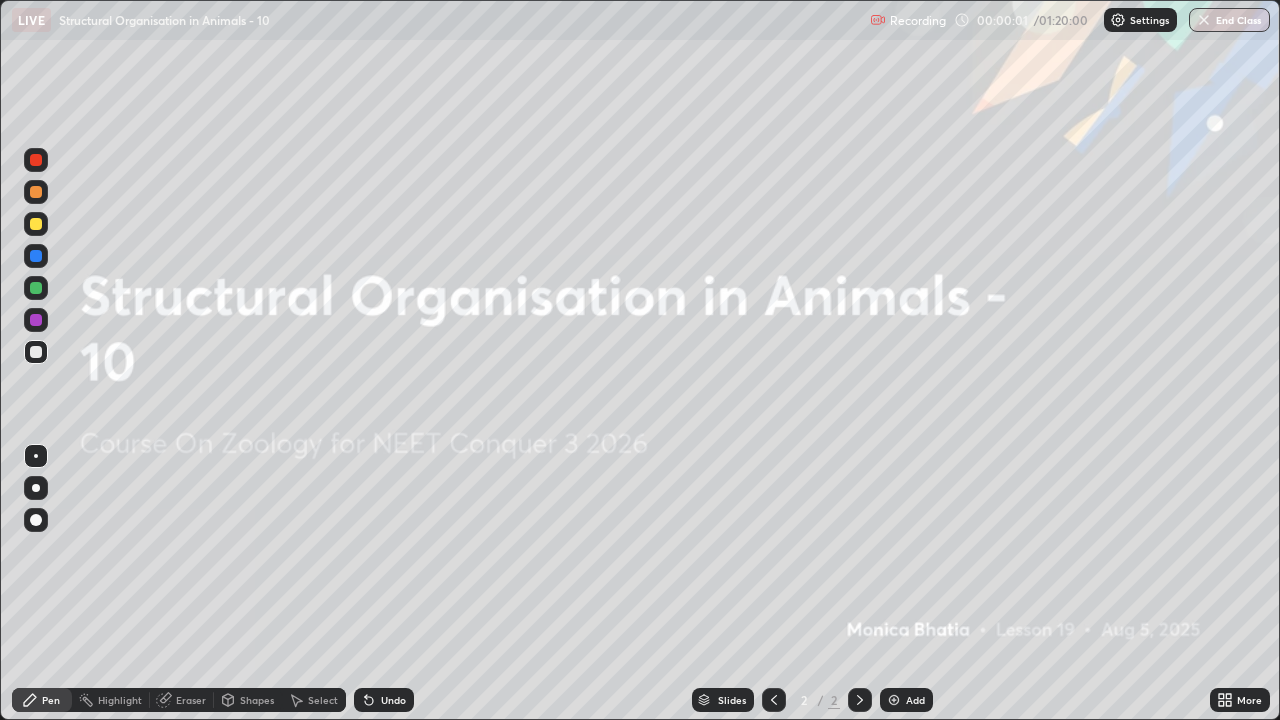 scroll, scrollTop: 99280, scrollLeft: 98720, axis: both 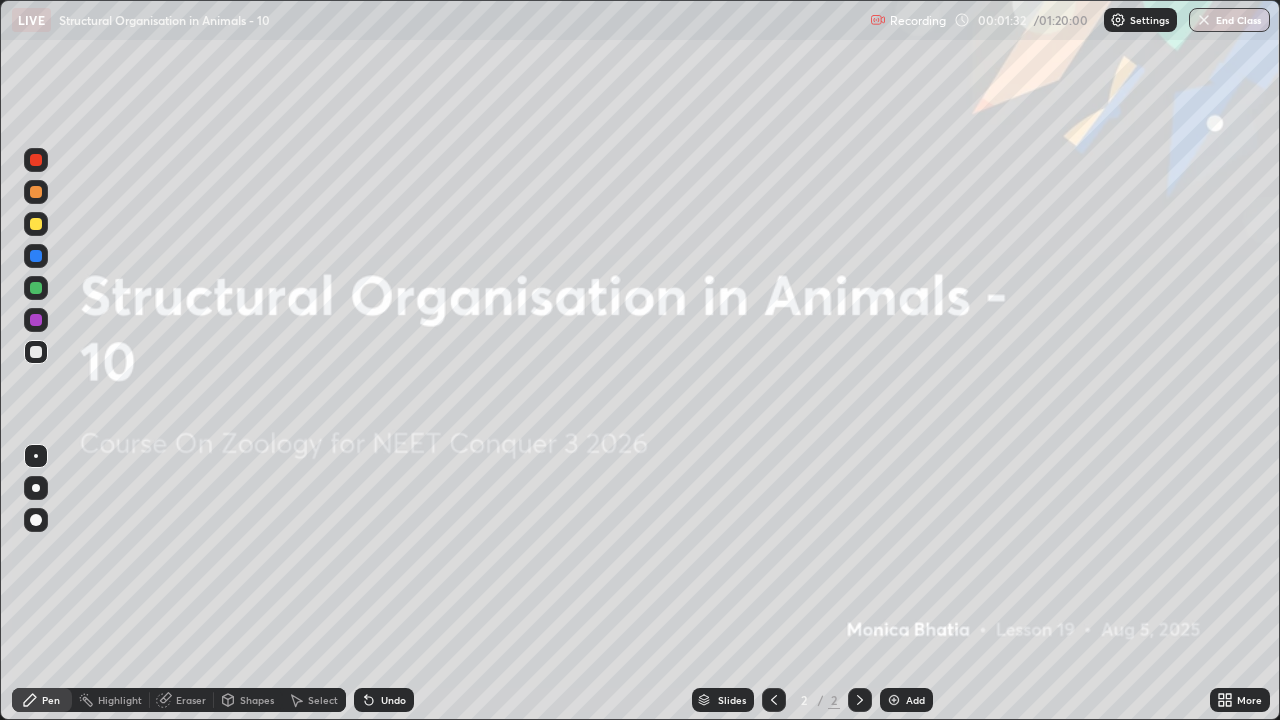 click on "Add" at bounding box center (915, 700) 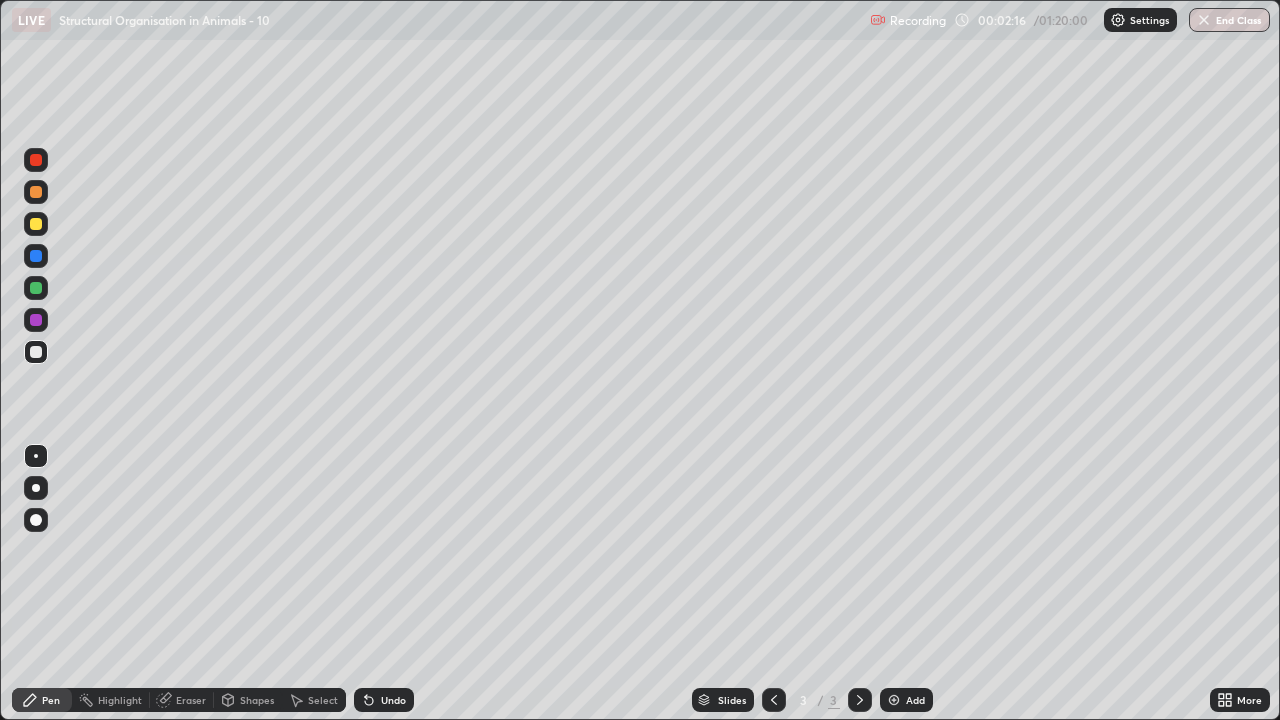 click at bounding box center (36, 488) 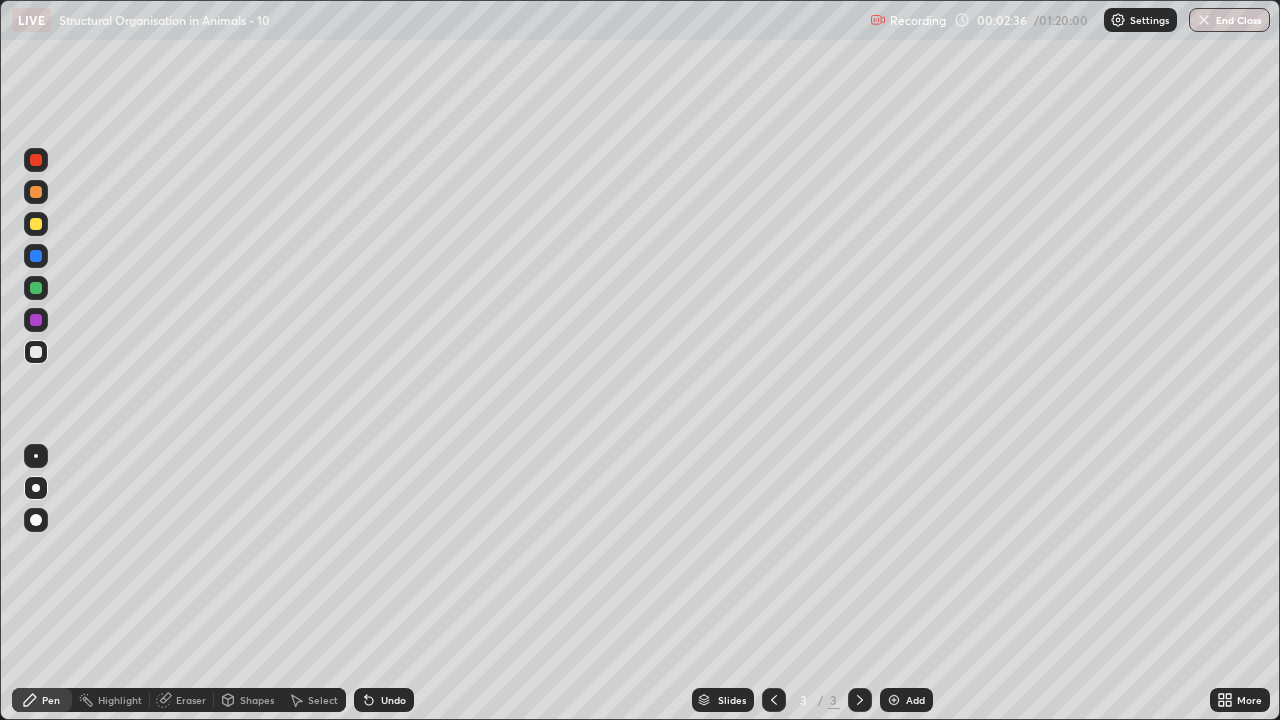 click 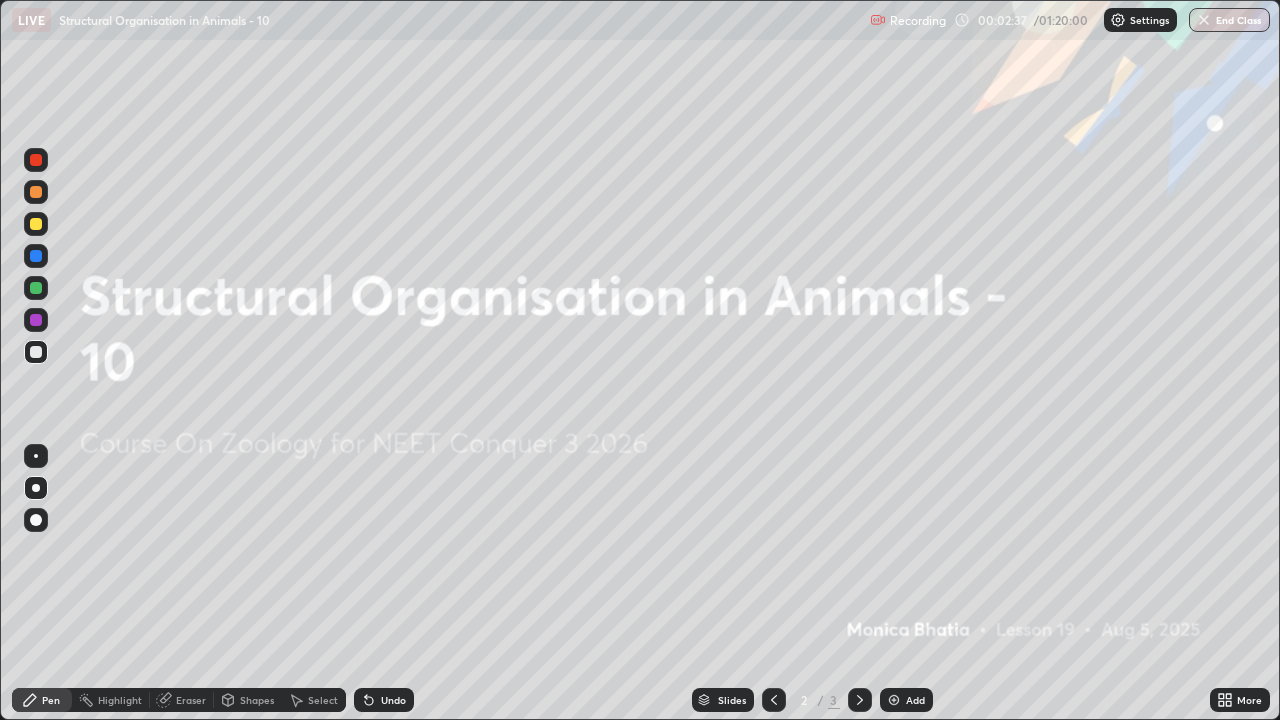 click on "Add" at bounding box center (906, 700) 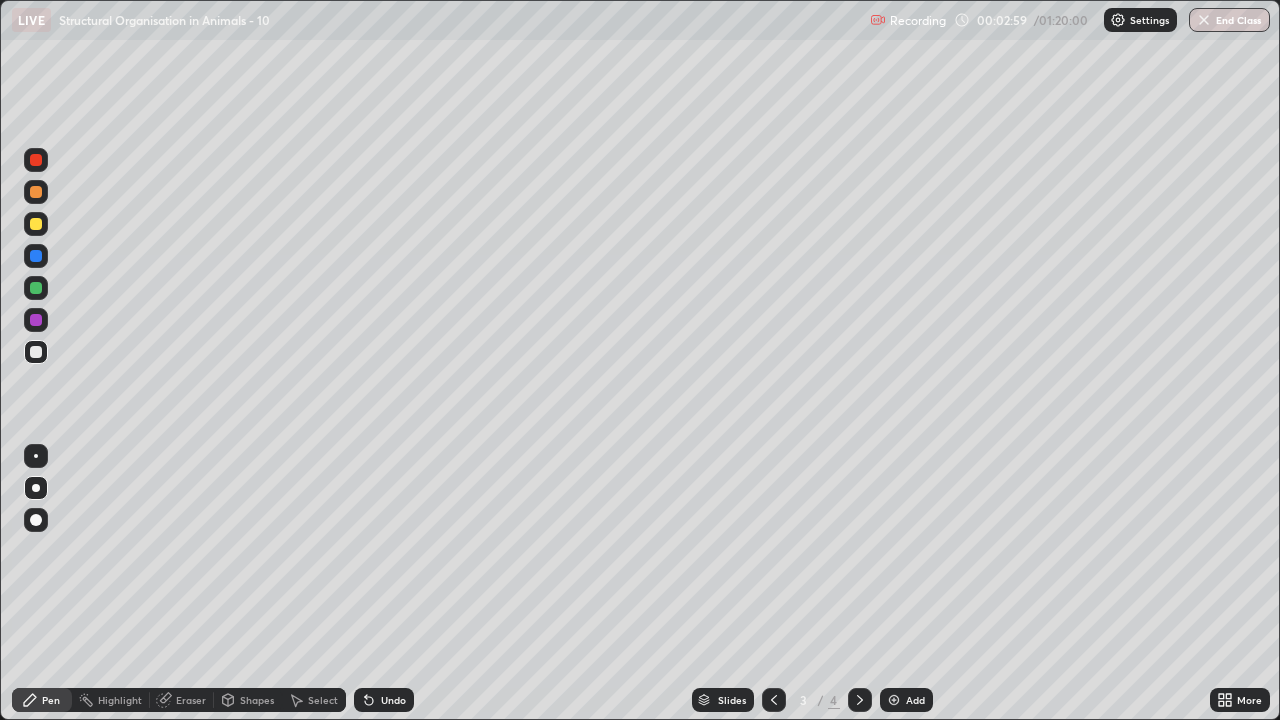 click at bounding box center (860, 700) 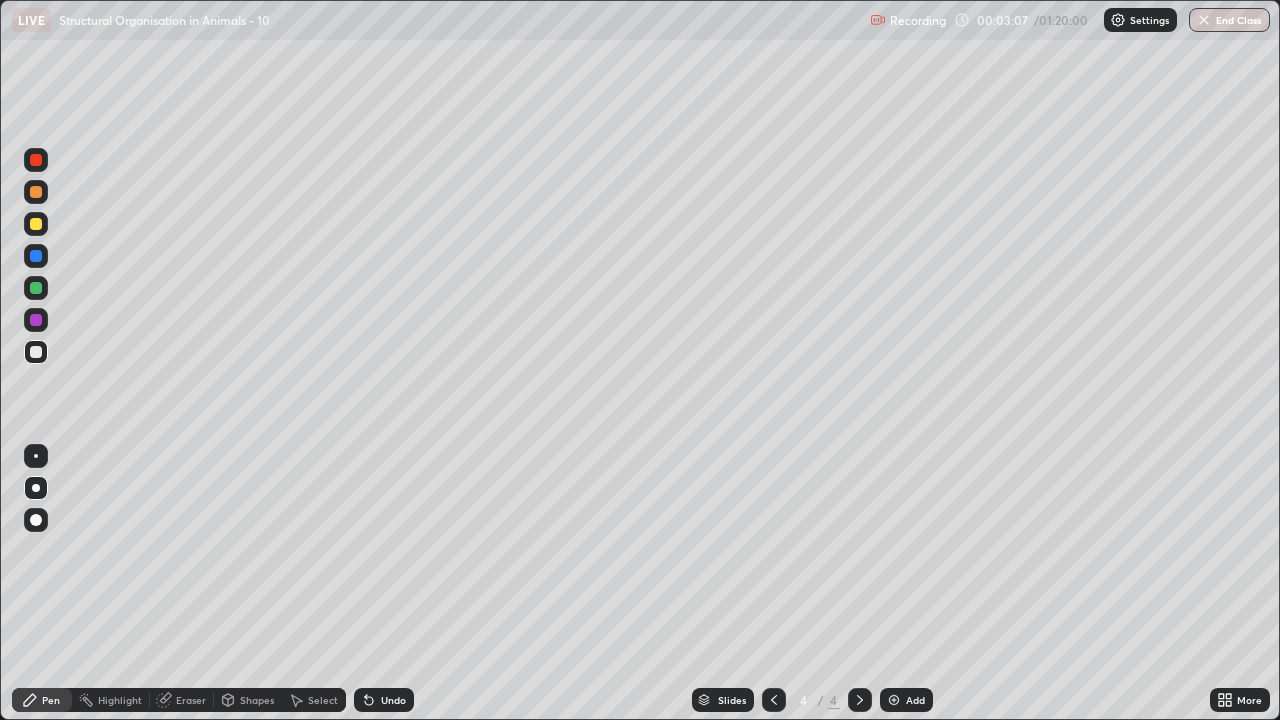 click at bounding box center (36, 224) 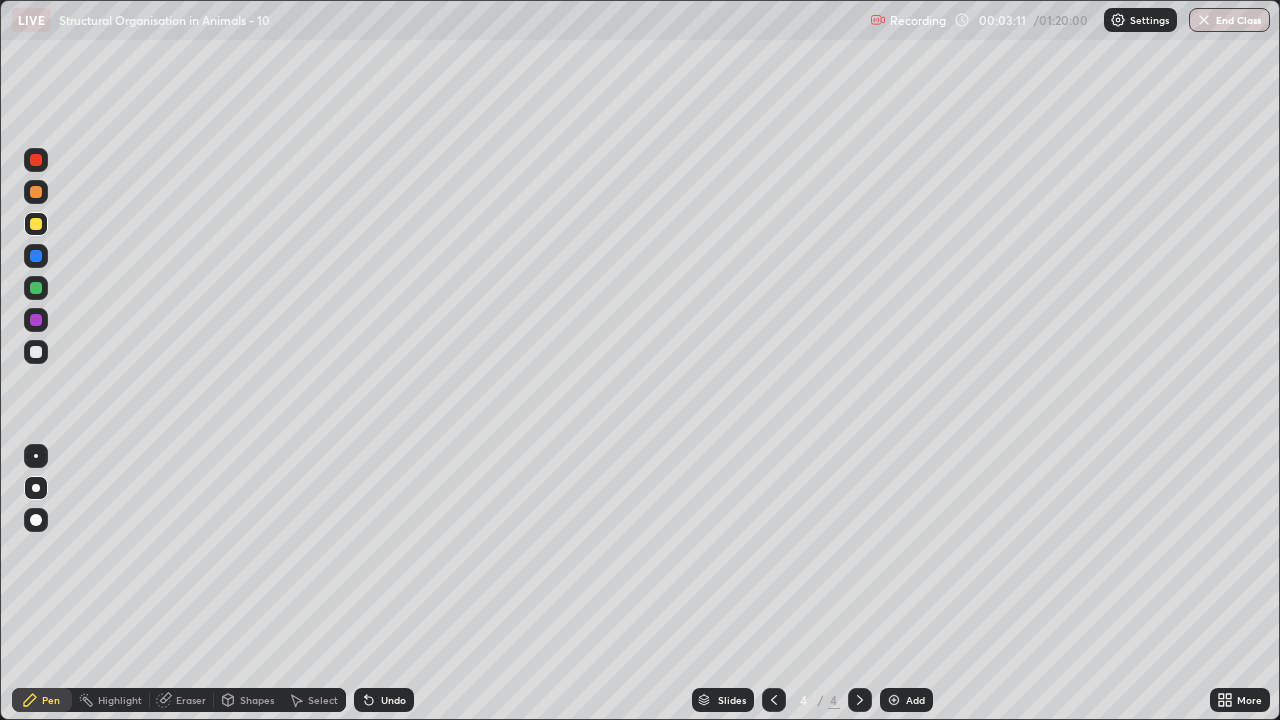 click at bounding box center [36, 352] 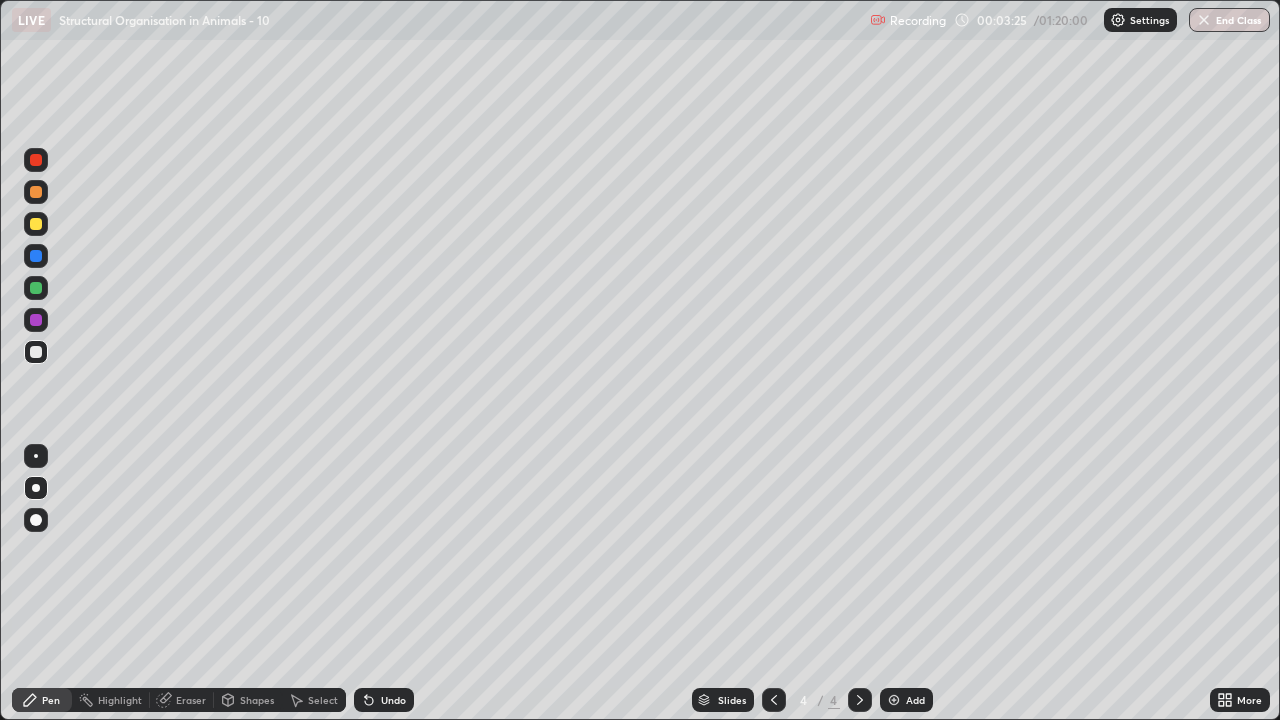 click at bounding box center [36, 224] 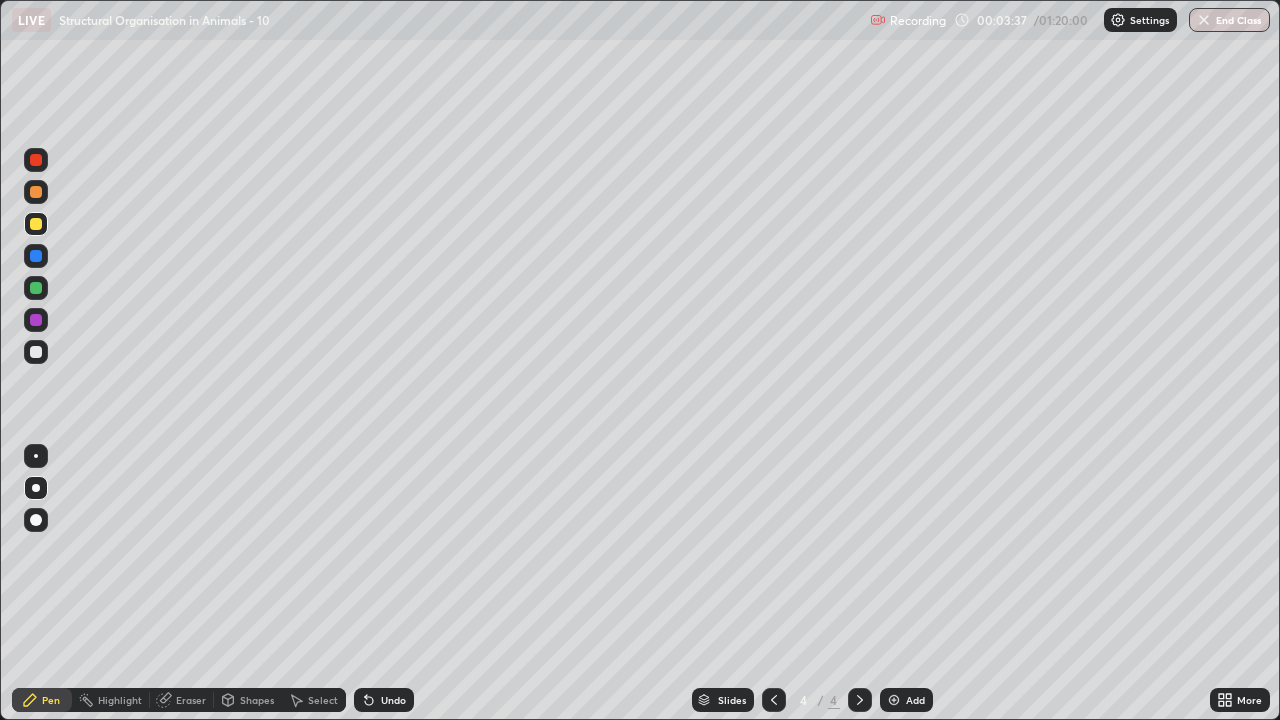 click at bounding box center (36, 320) 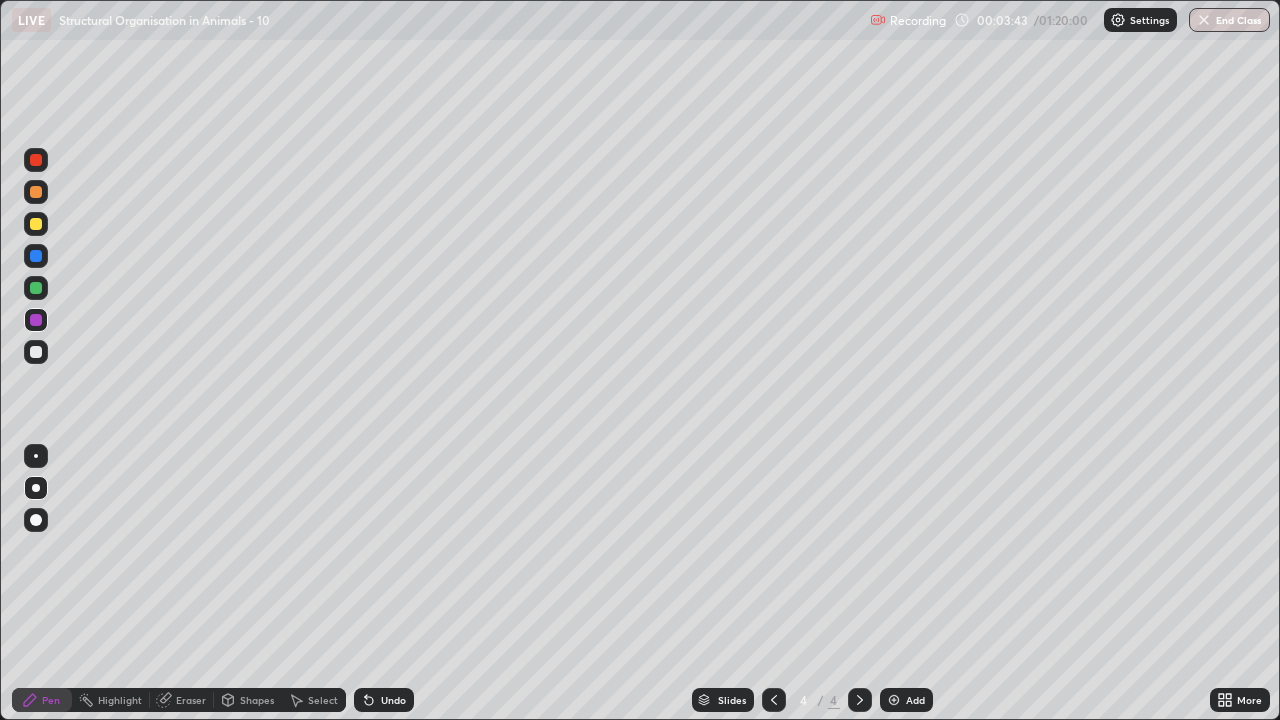 click at bounding box center (36, 192) 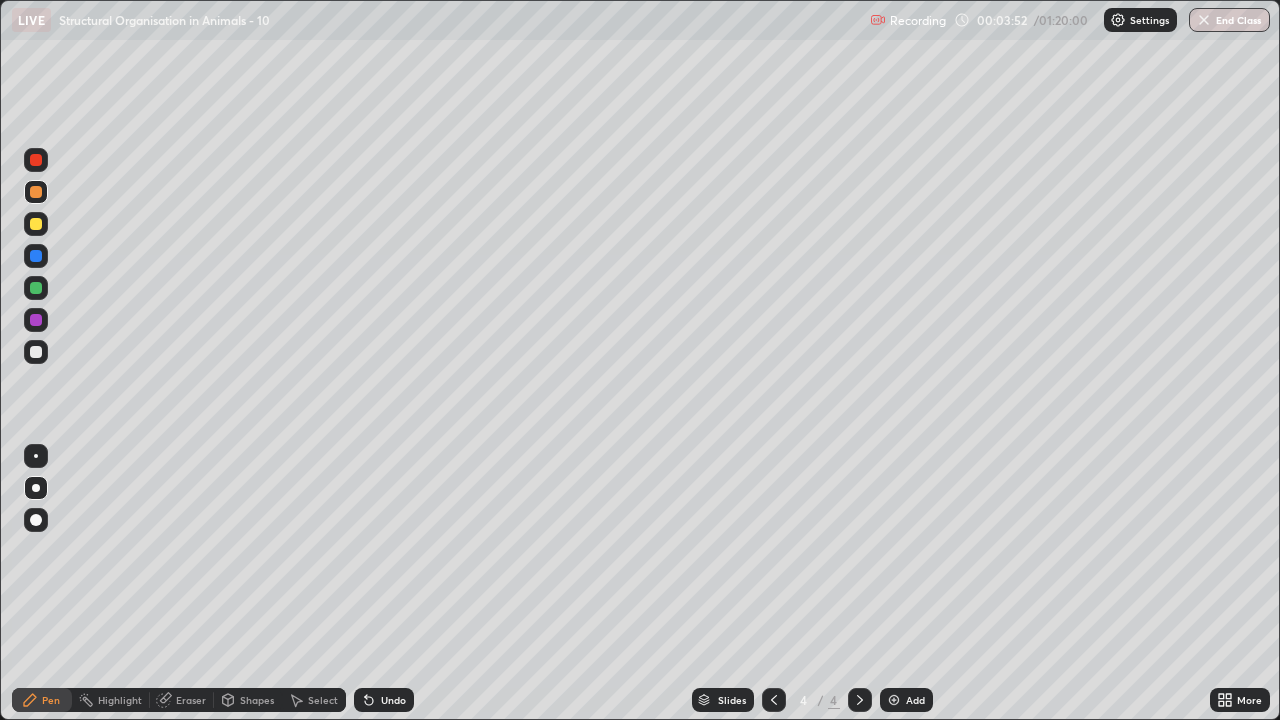 click at bounding box center [36, 288] 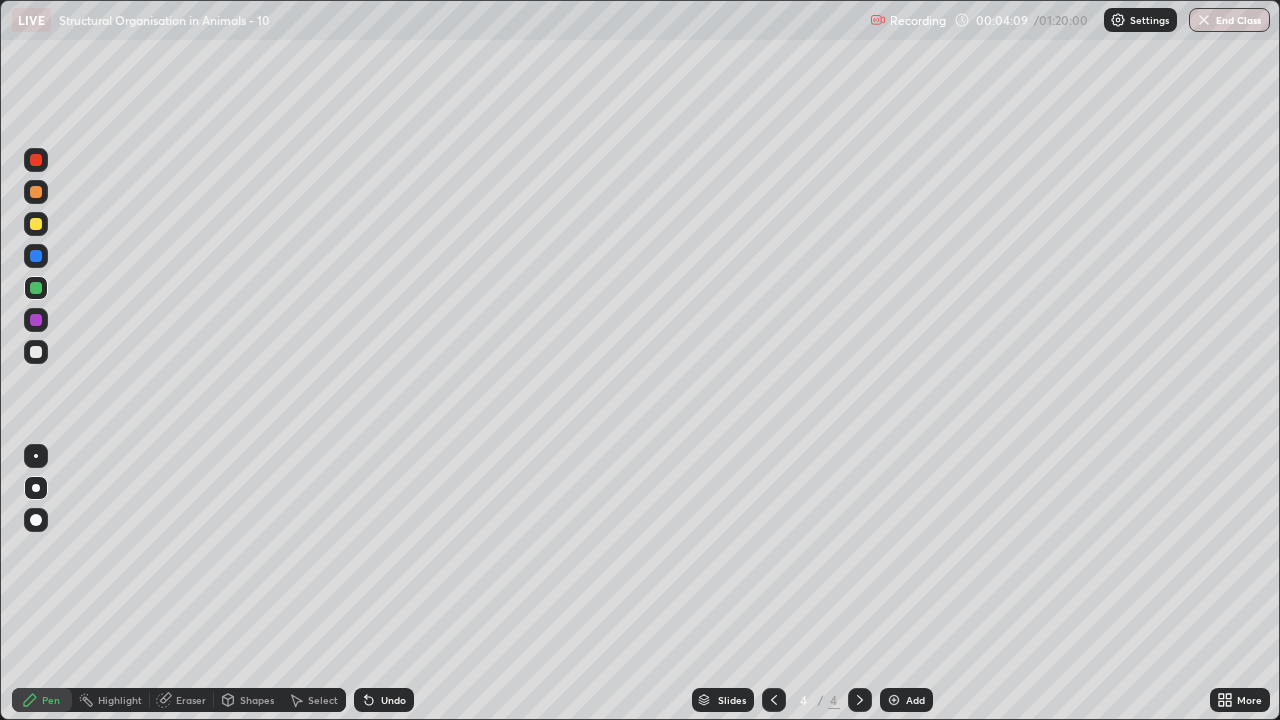 click at bounding box center (36, 192) 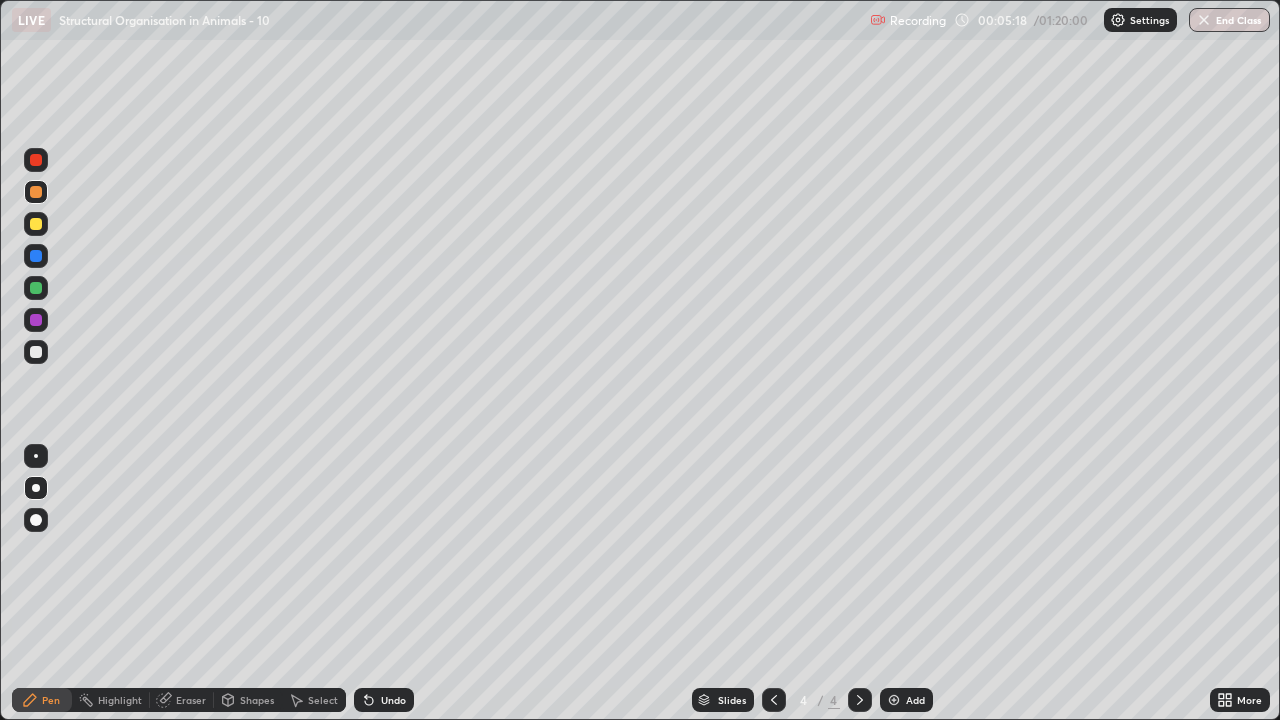 click at bounding box center (36, 256) 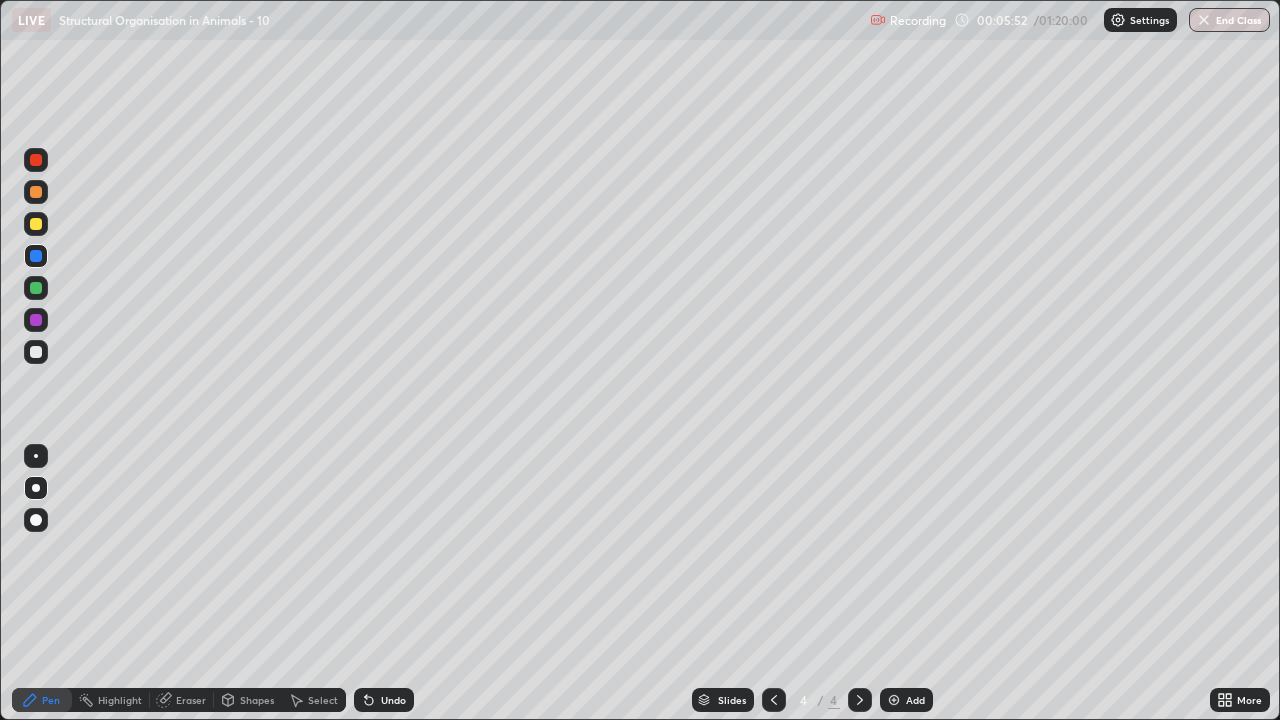 click at bounding box center (36, 192) 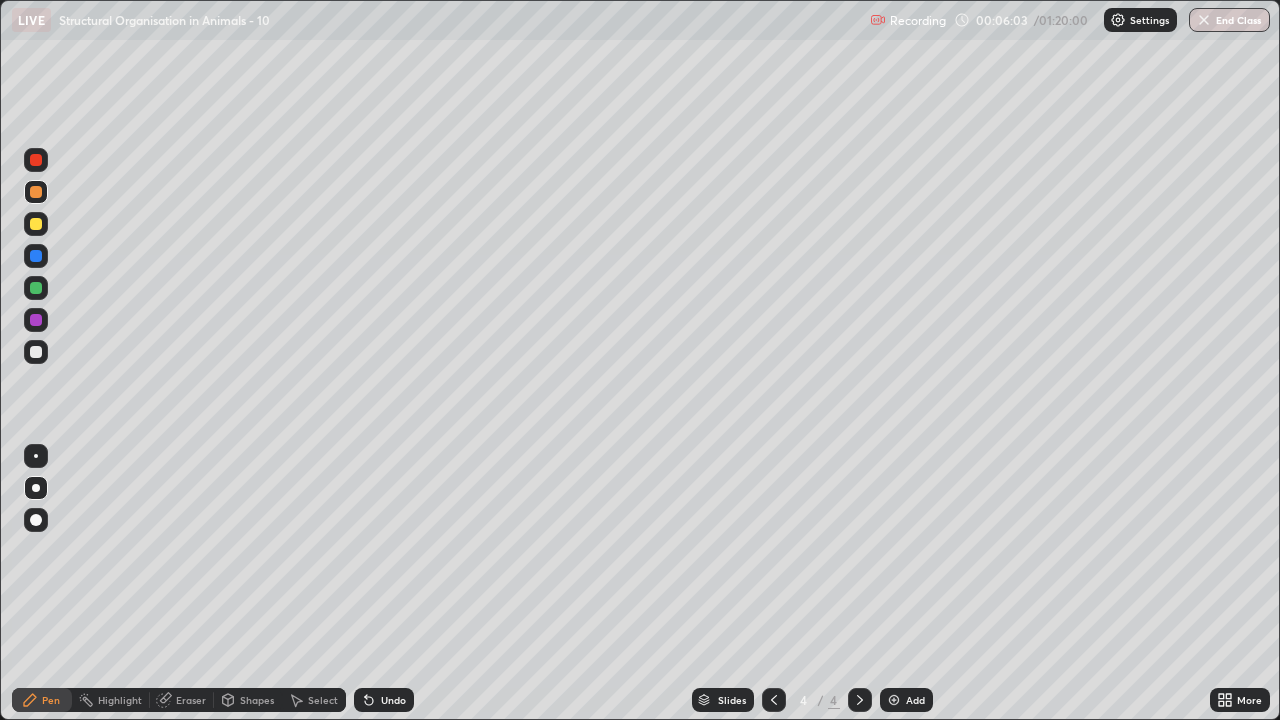 click at bounding box center (36, 256) 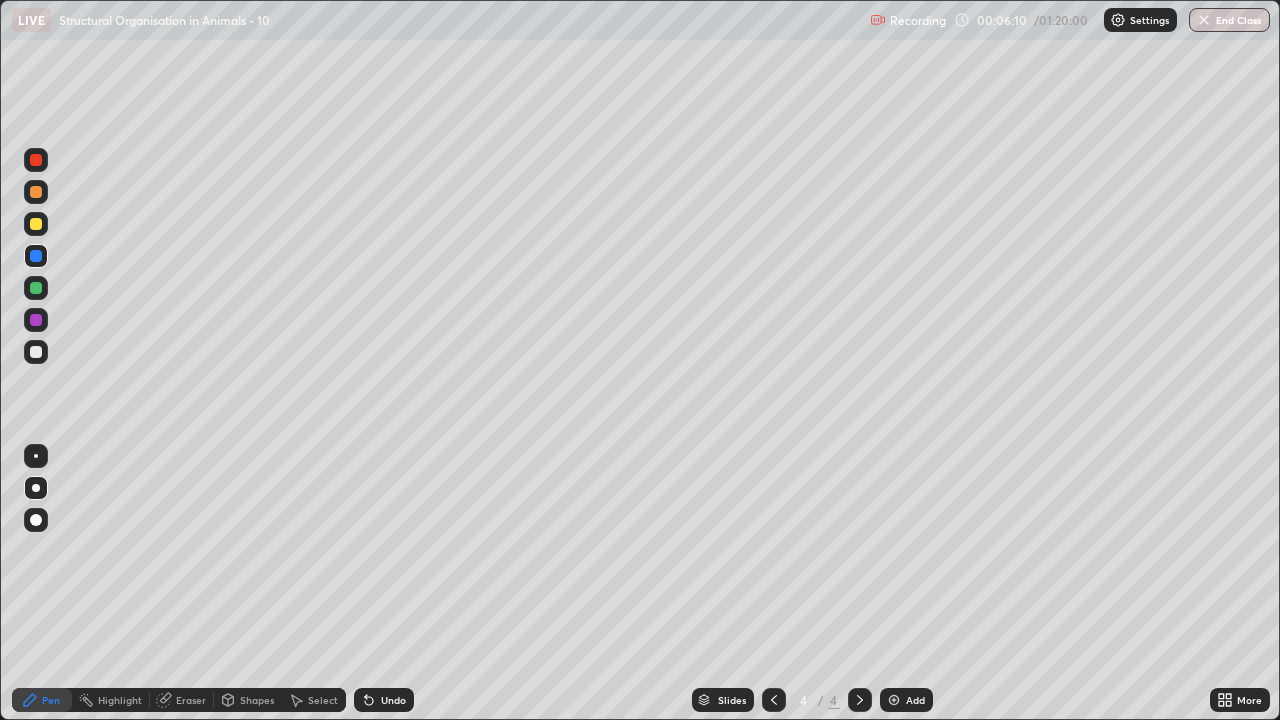 click at bounding box center [36, 192] 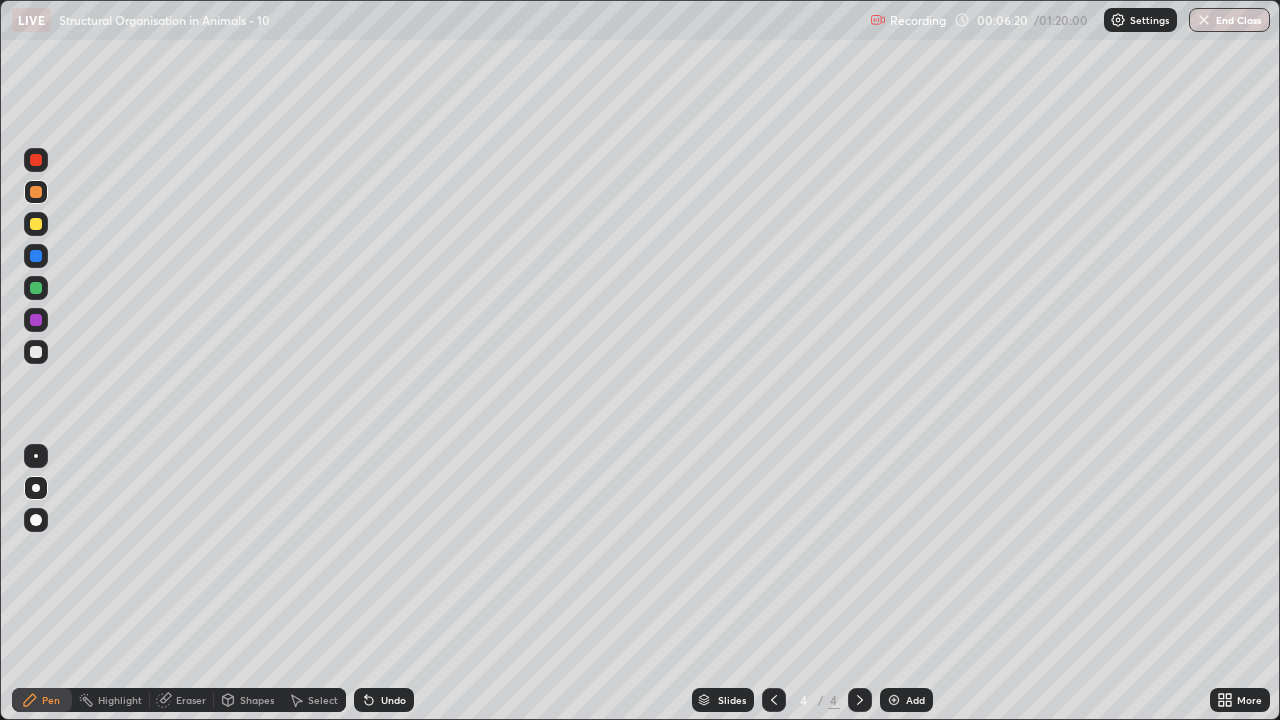 click at bounding box center (36, 256) 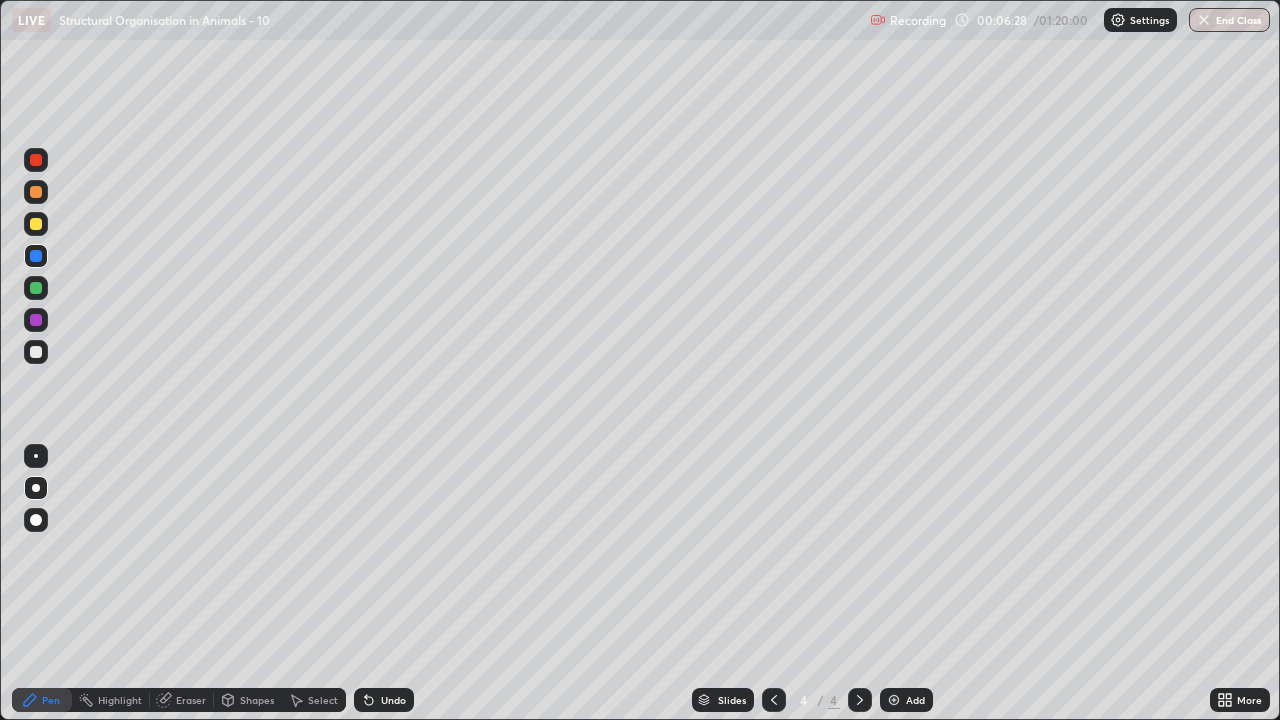click at bounding box center [36, 192] 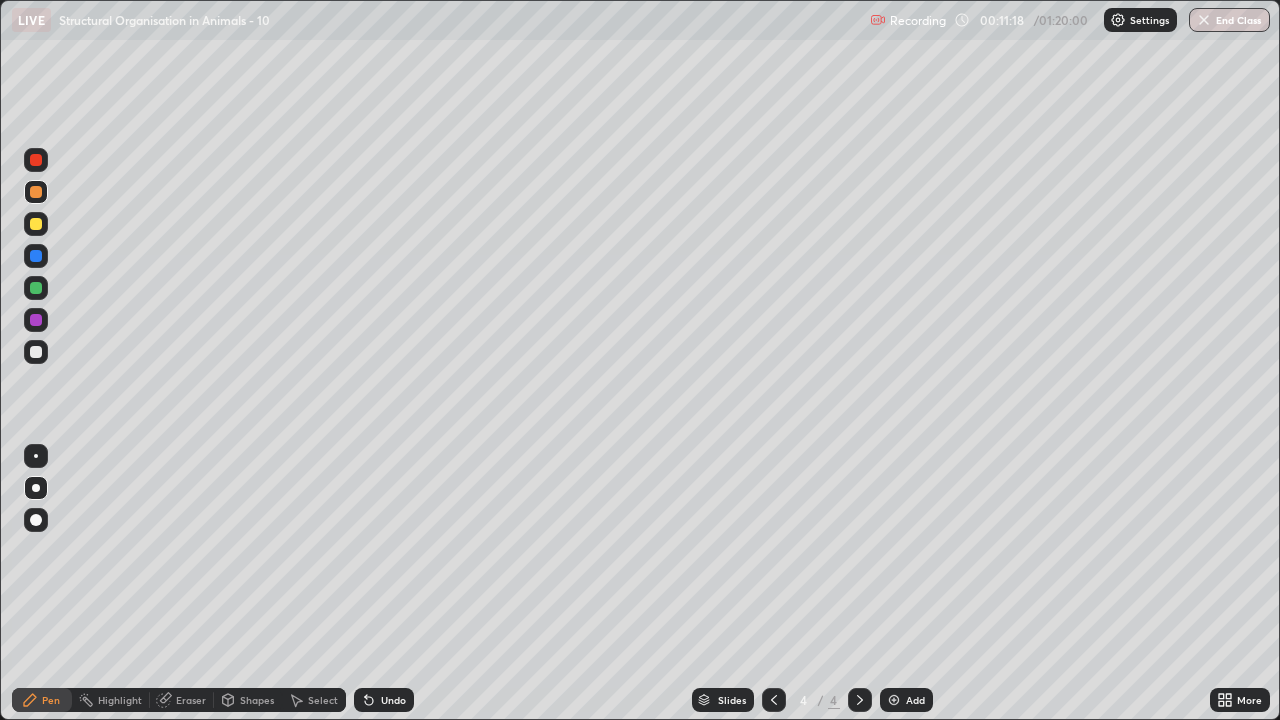 click at bounding box center (36, 352) 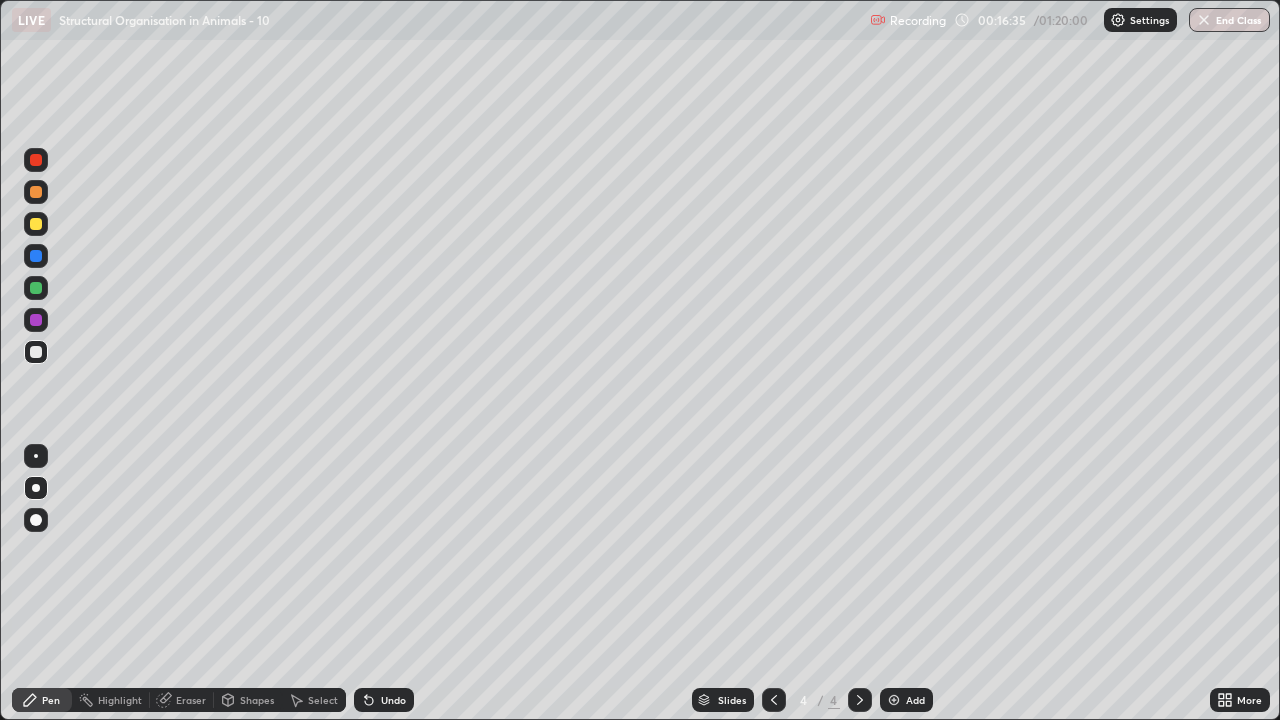 click at bounding box center [36, 320] 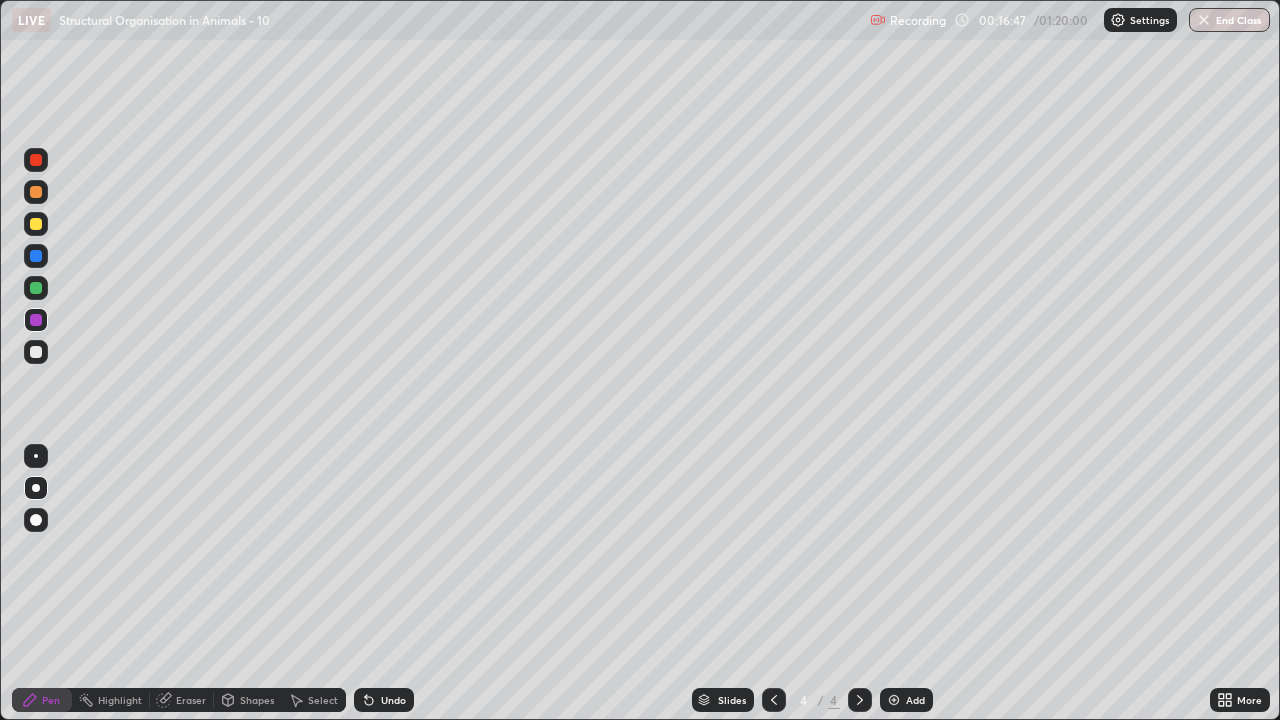 click at bounding box center (36, 352) 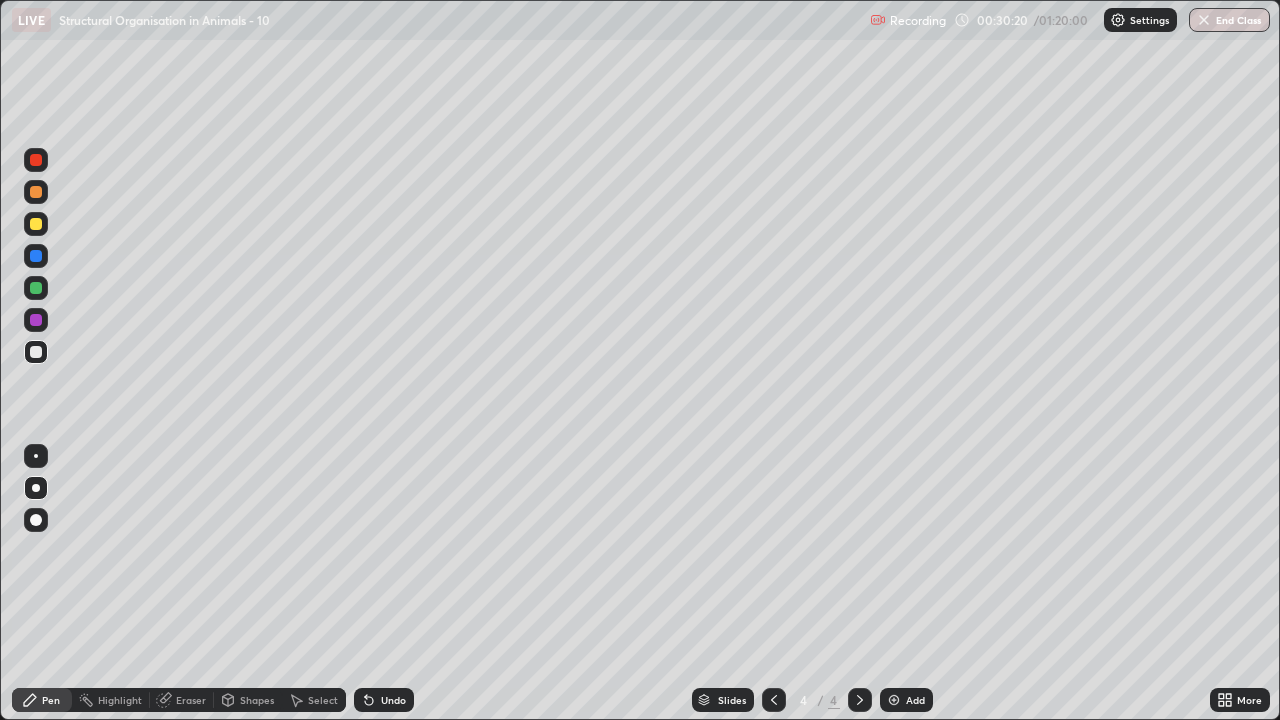 click on "Add" at bounding box center (915, 700) 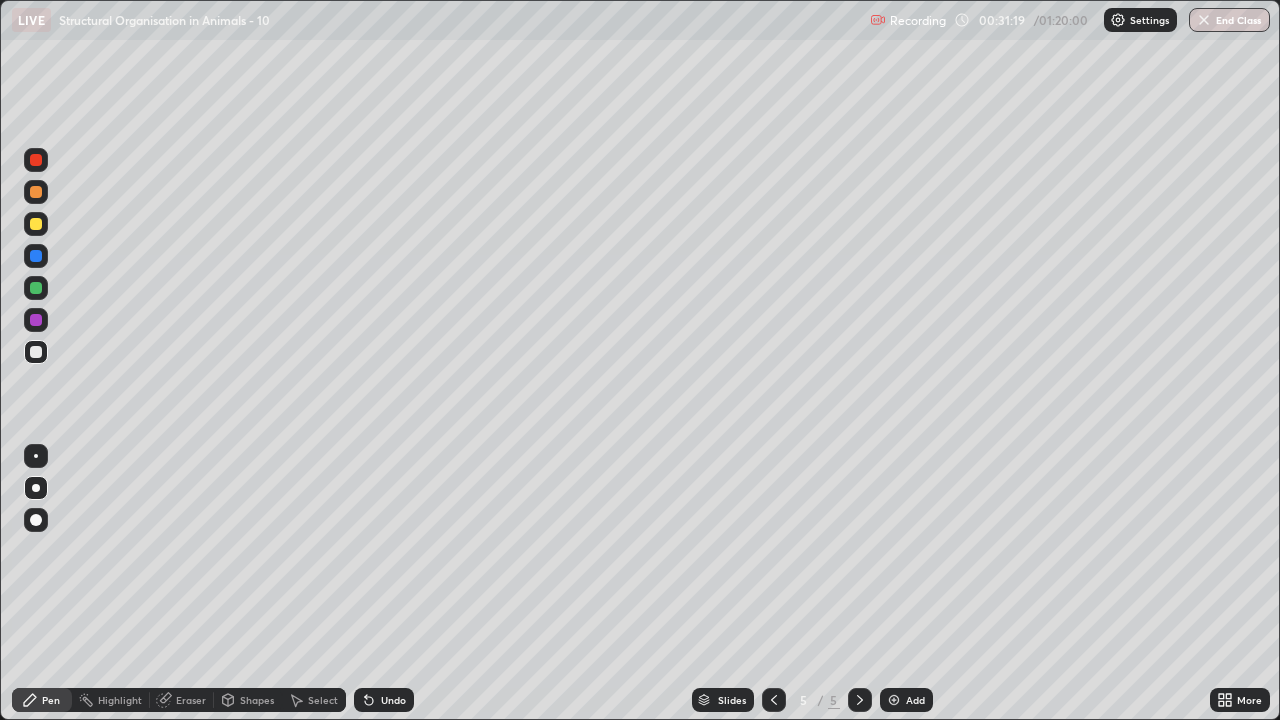 click at bounding box center (36, 288) 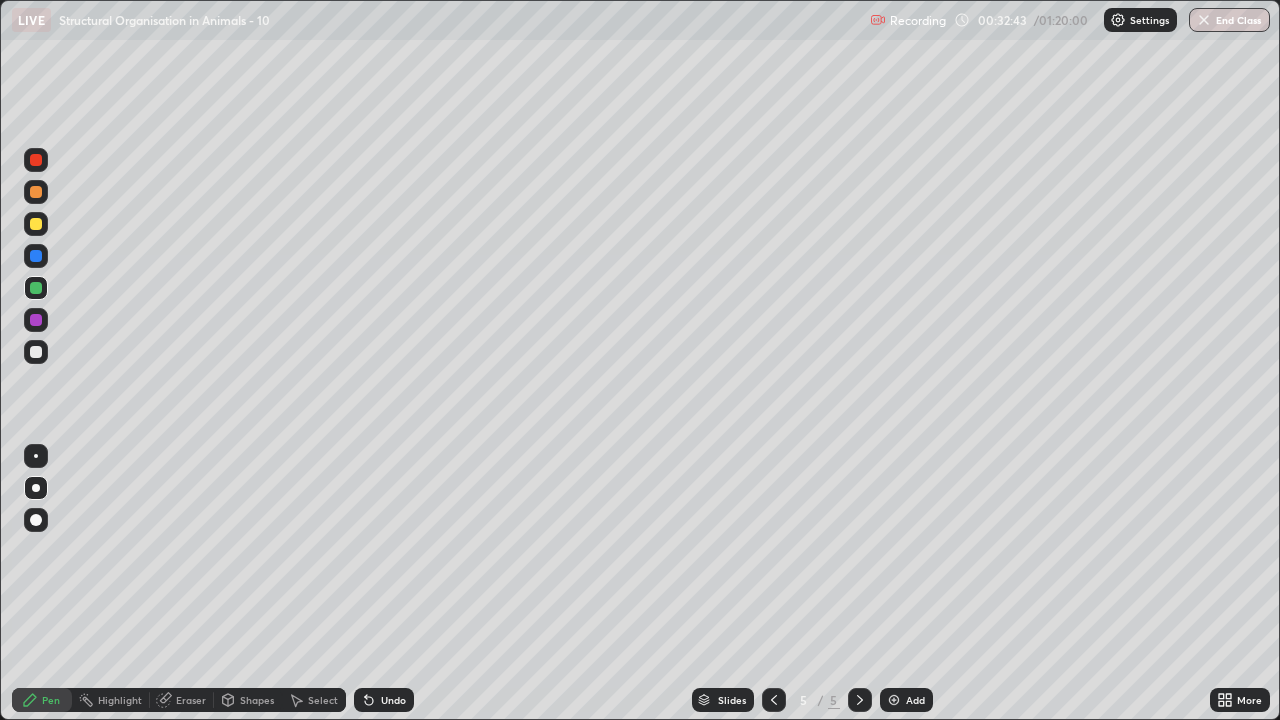 click at bounding box center [36, 352] 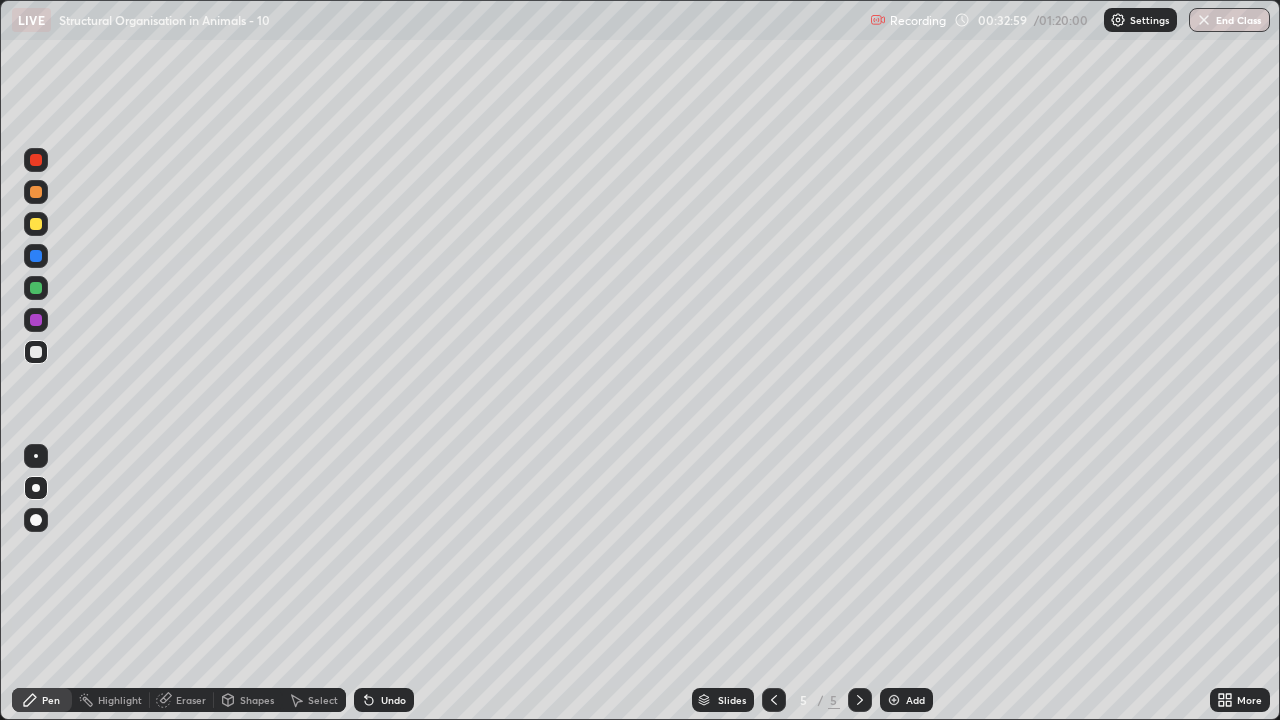 click at bounding box center (36, 288) 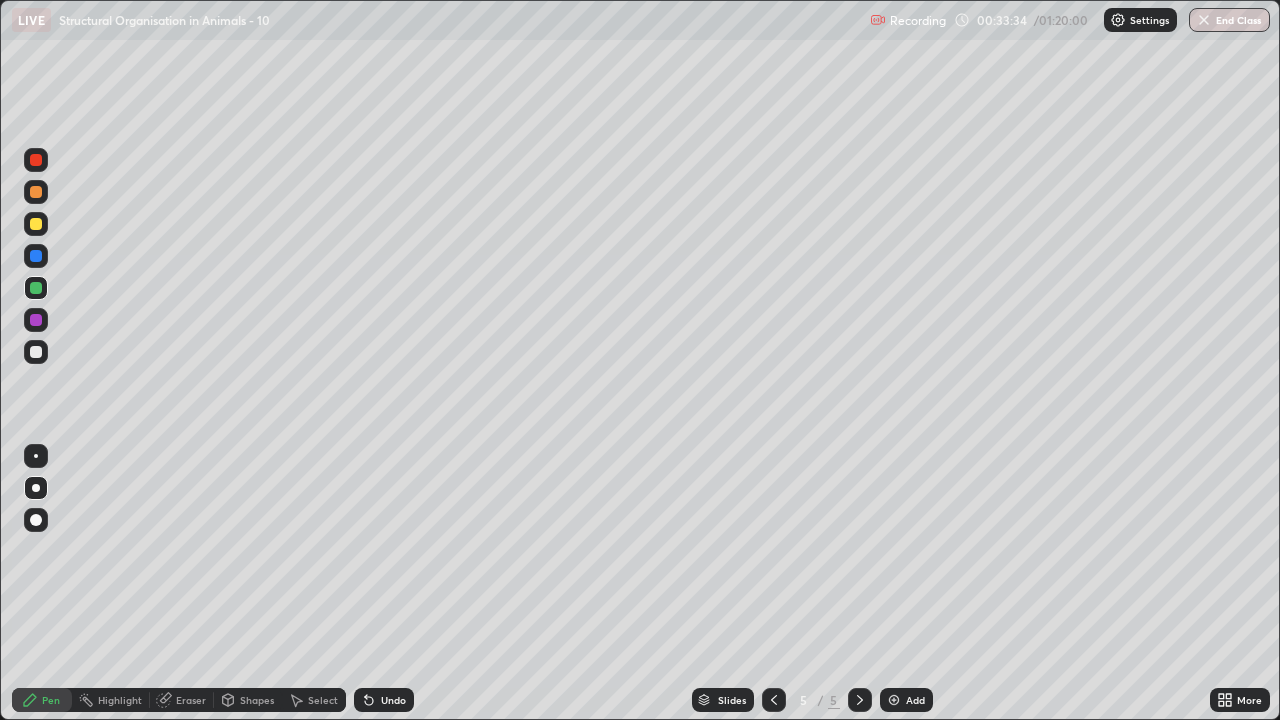 click at bounding box center [36, 320] 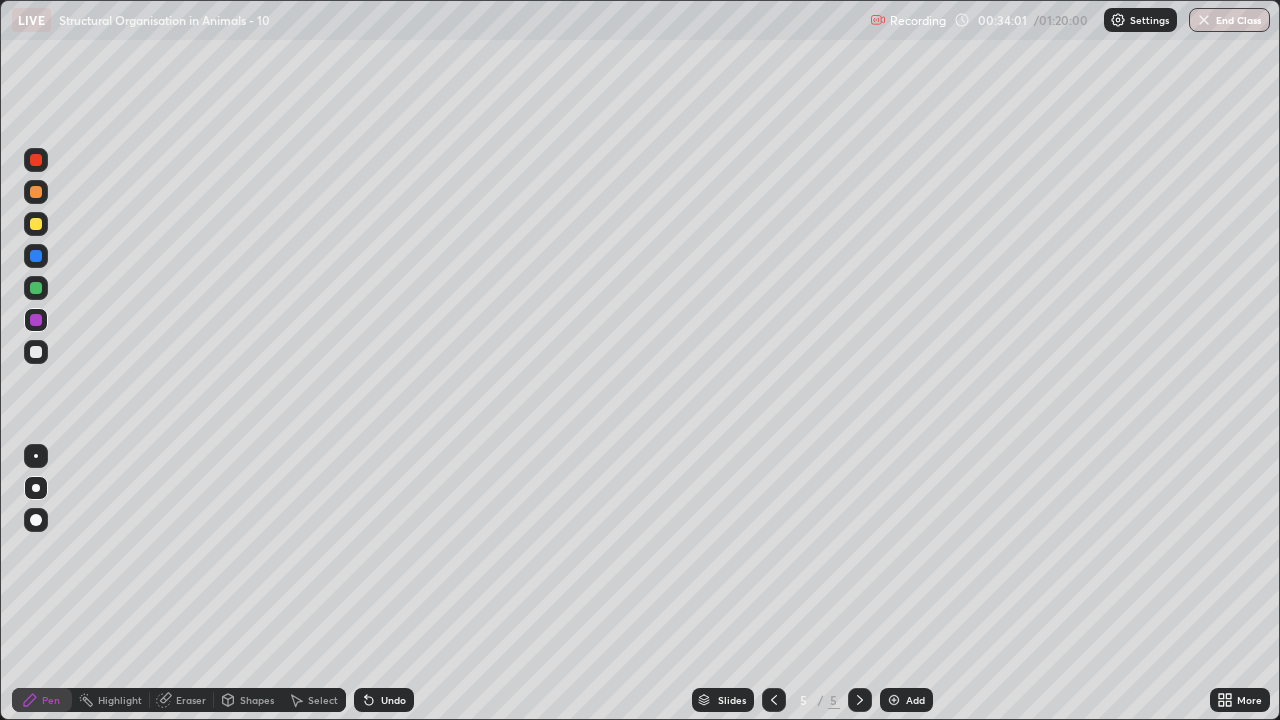click at bounding box center (36, 256) 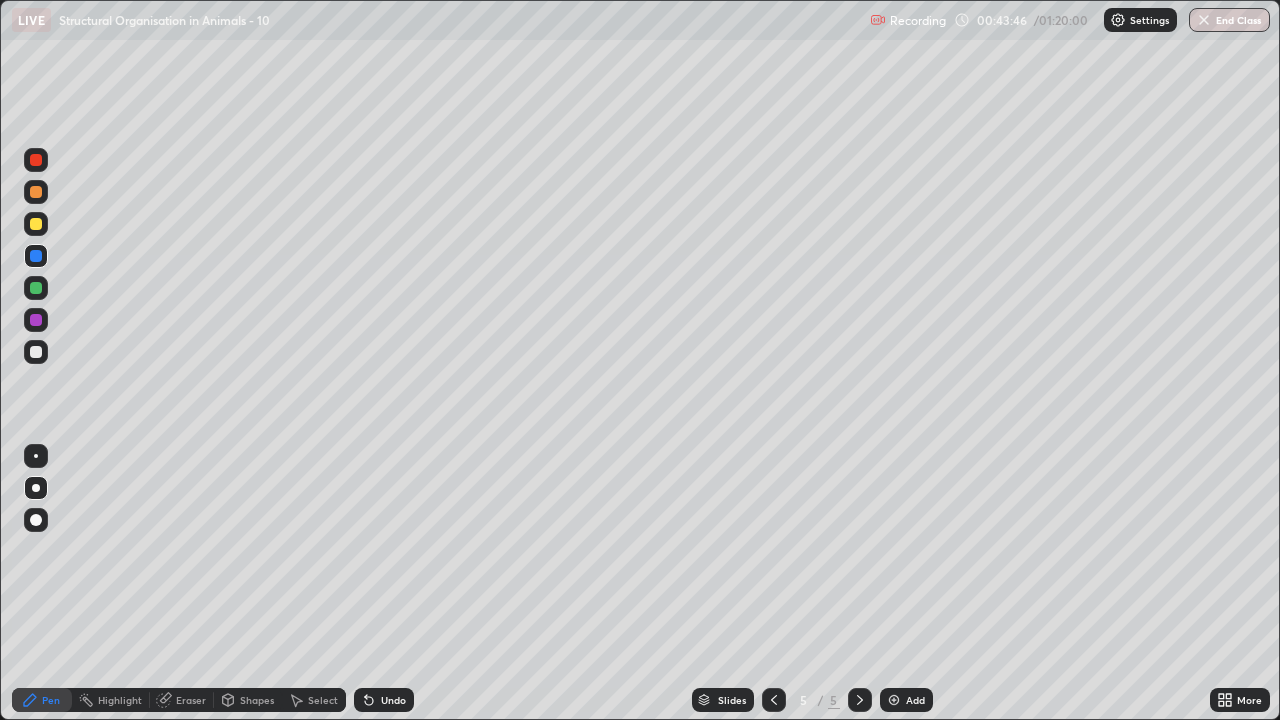 click on "Add" at bounding box center [906, 700] 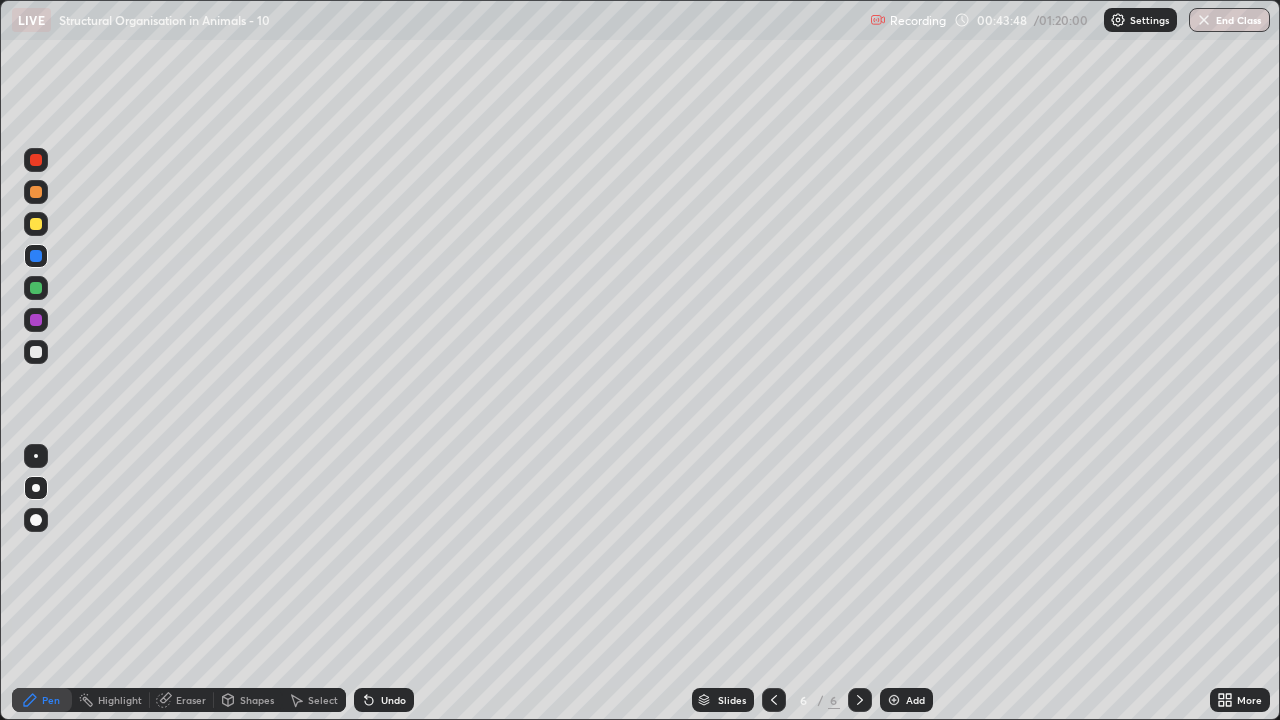click at bounding box center (36, 352) 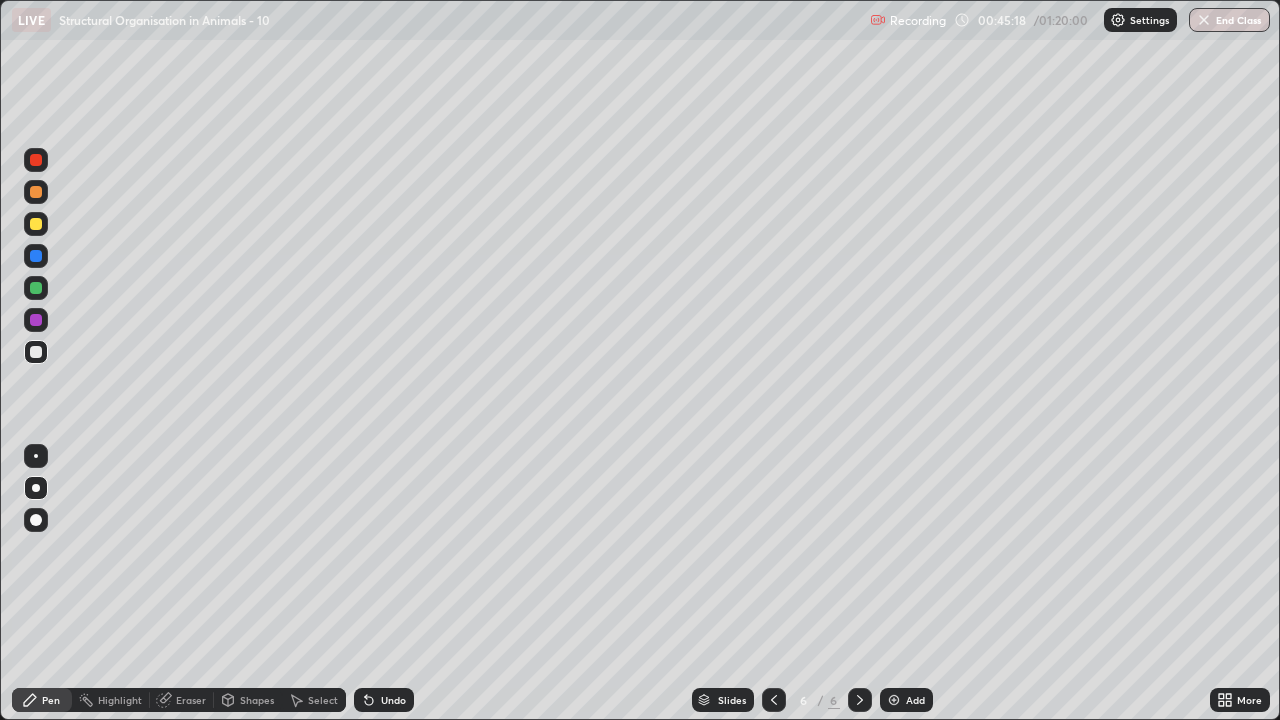 click at bounding box center (36, 224) 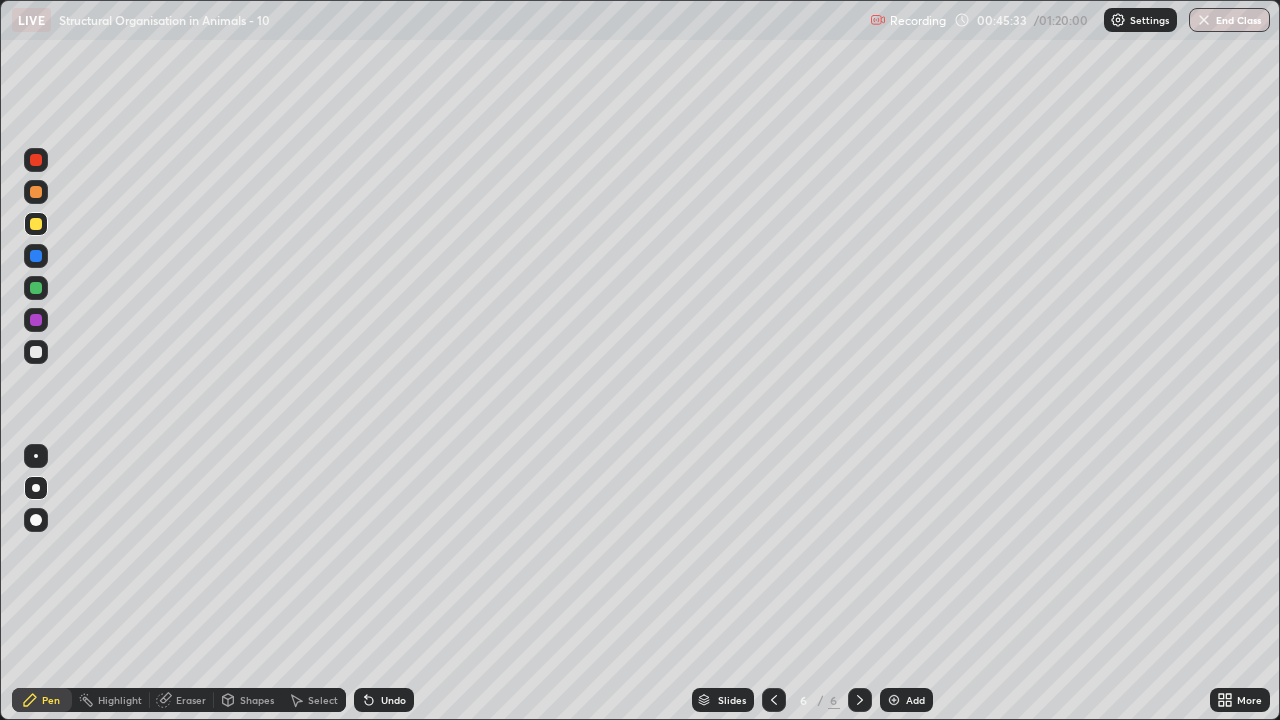 click at bounding box center [36, 320] 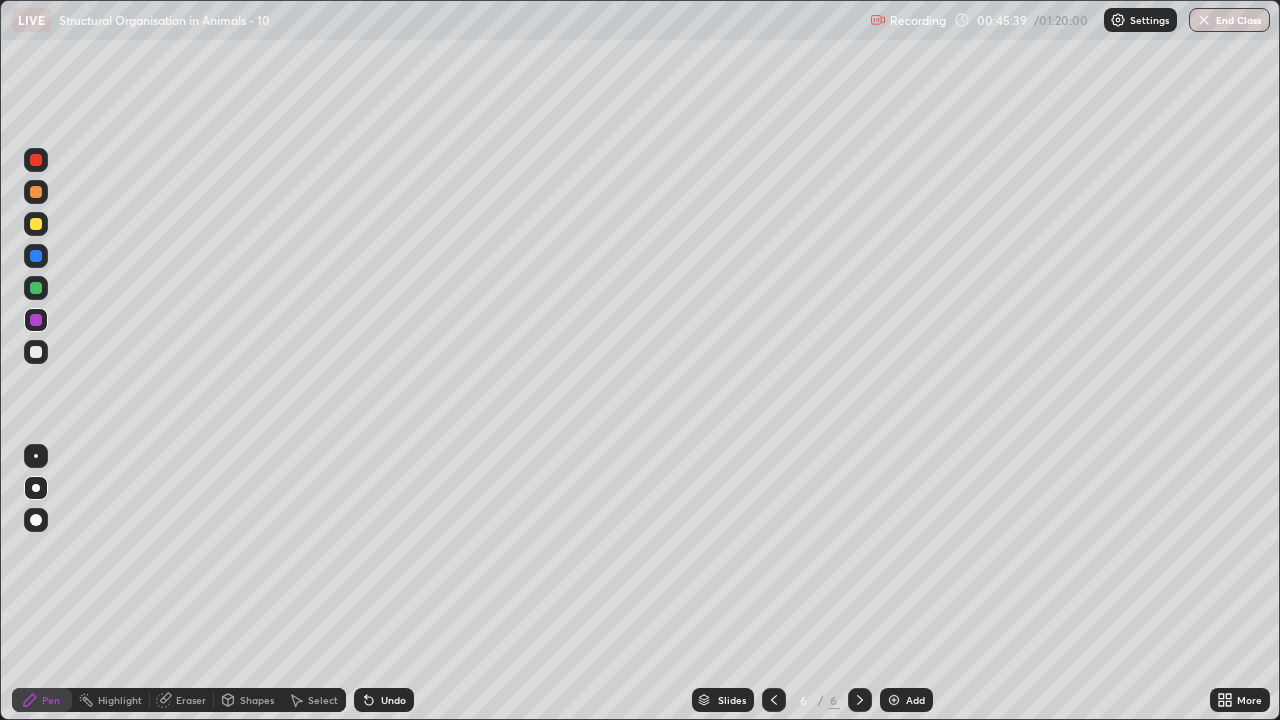 click at bounding box center [36, 288] 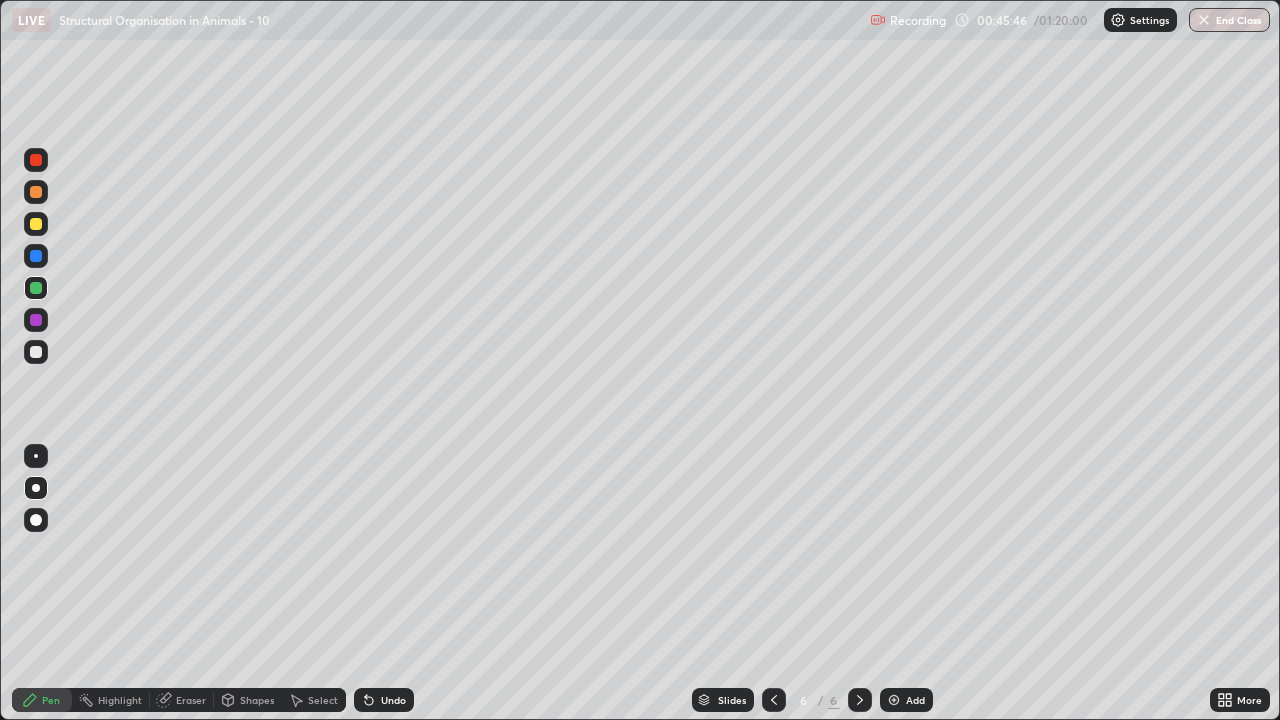 click at bounding box center (36, 256) 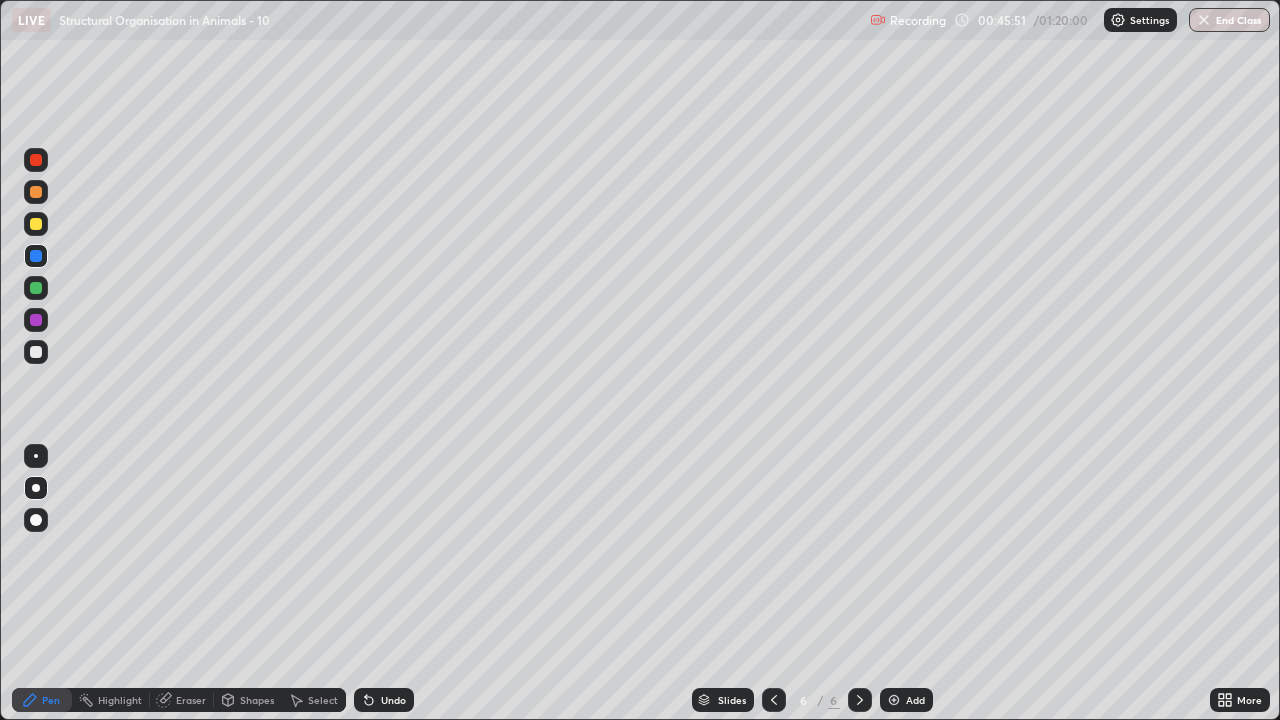 click at bounding box center [36, 352] 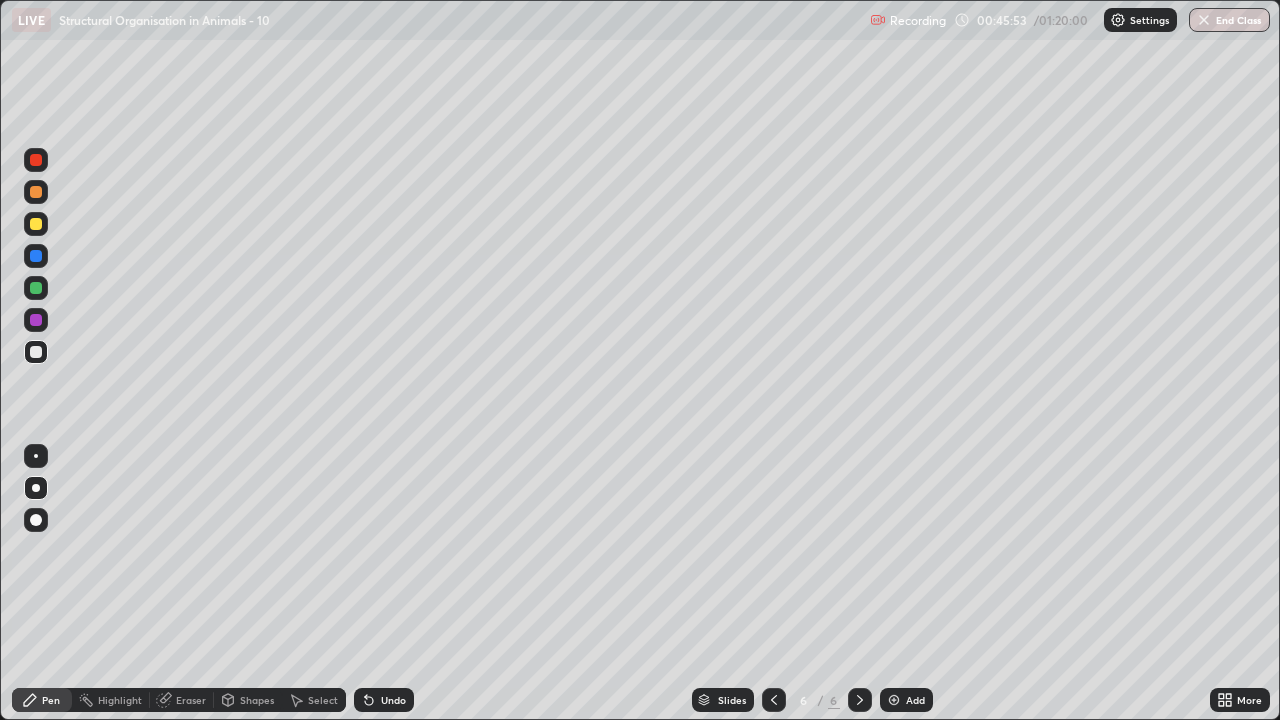 click at bounding box center (36, 192) 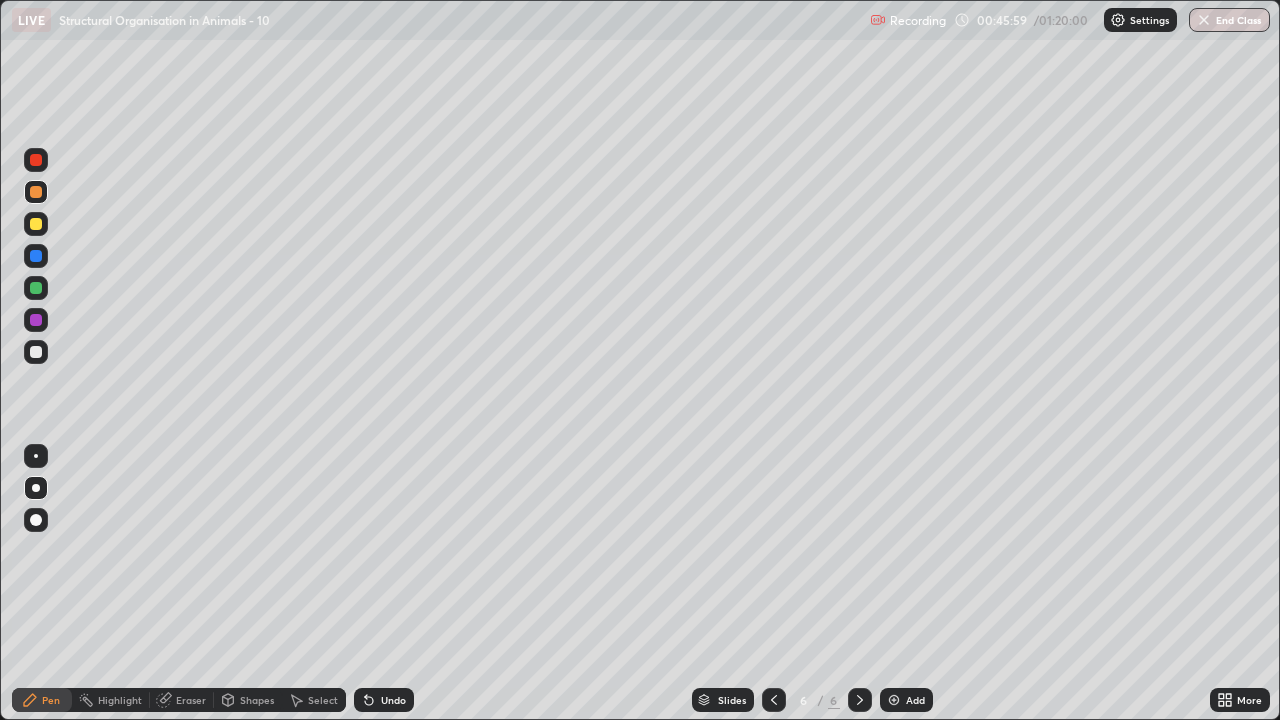 click at bounding box center (36, 352) 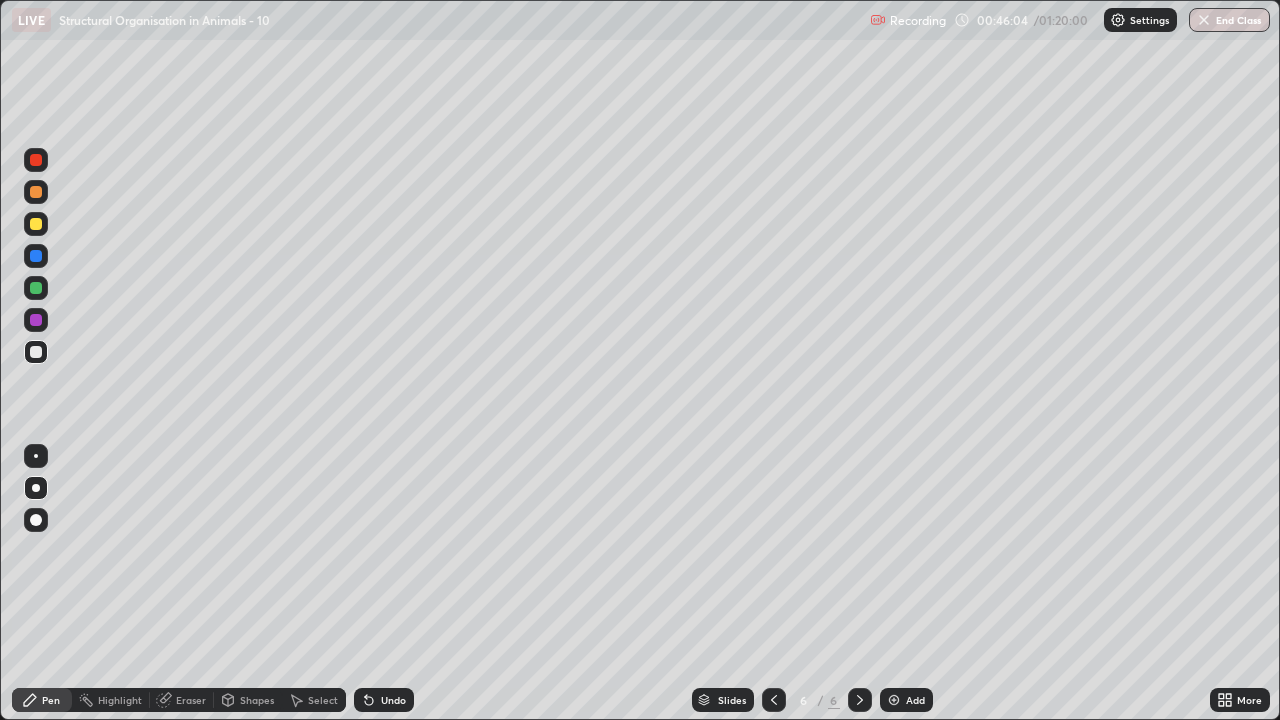 click at bounding box center (36, 288) 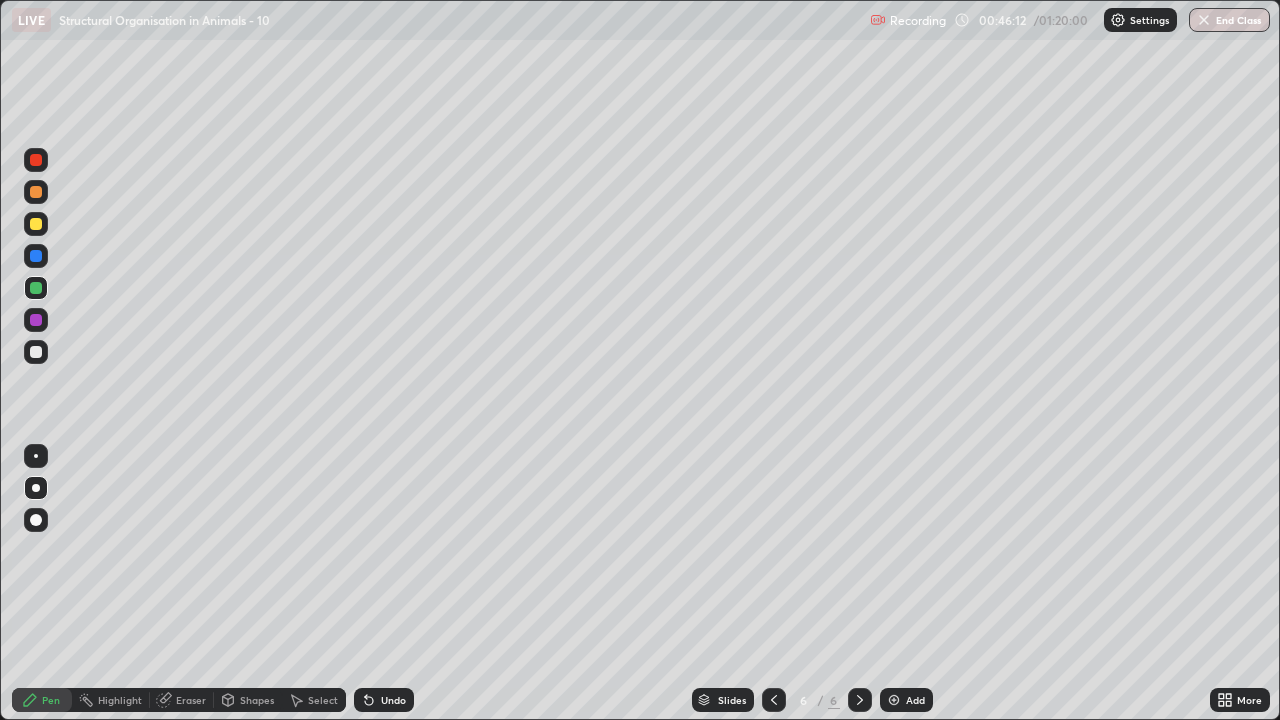 click at bounding box center [36, 320] 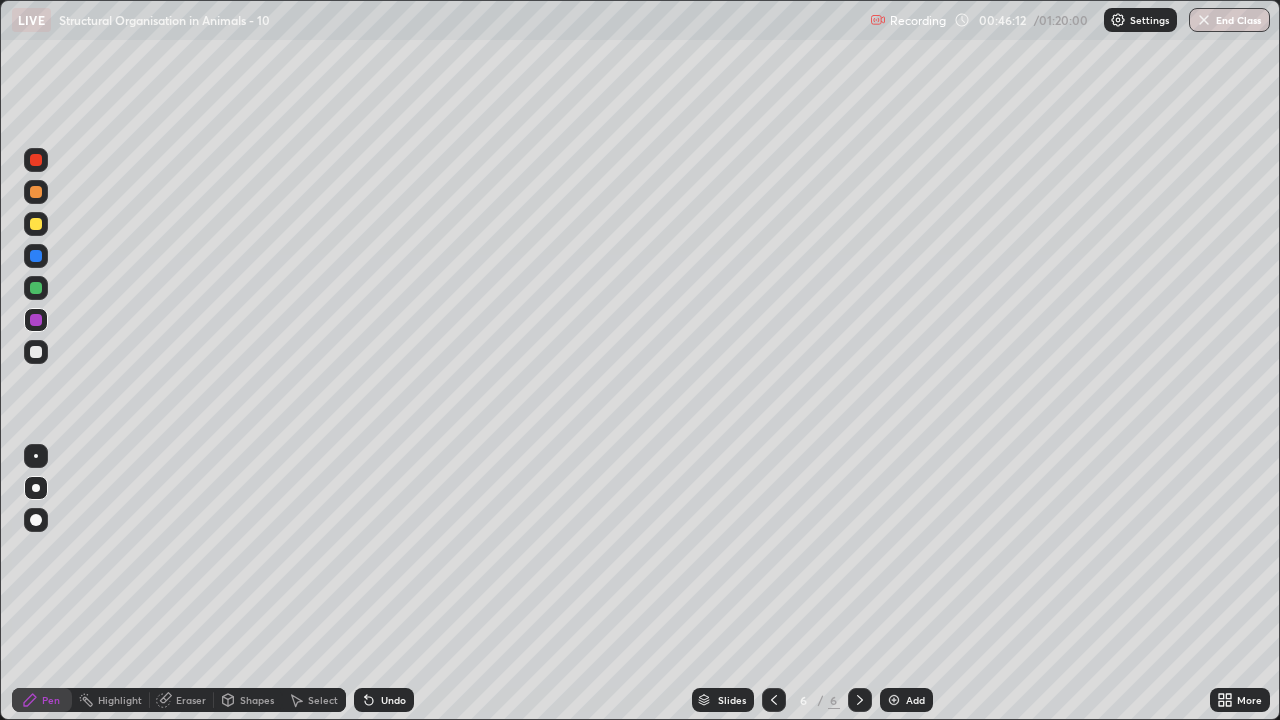 click at bounding box center [36, 256] 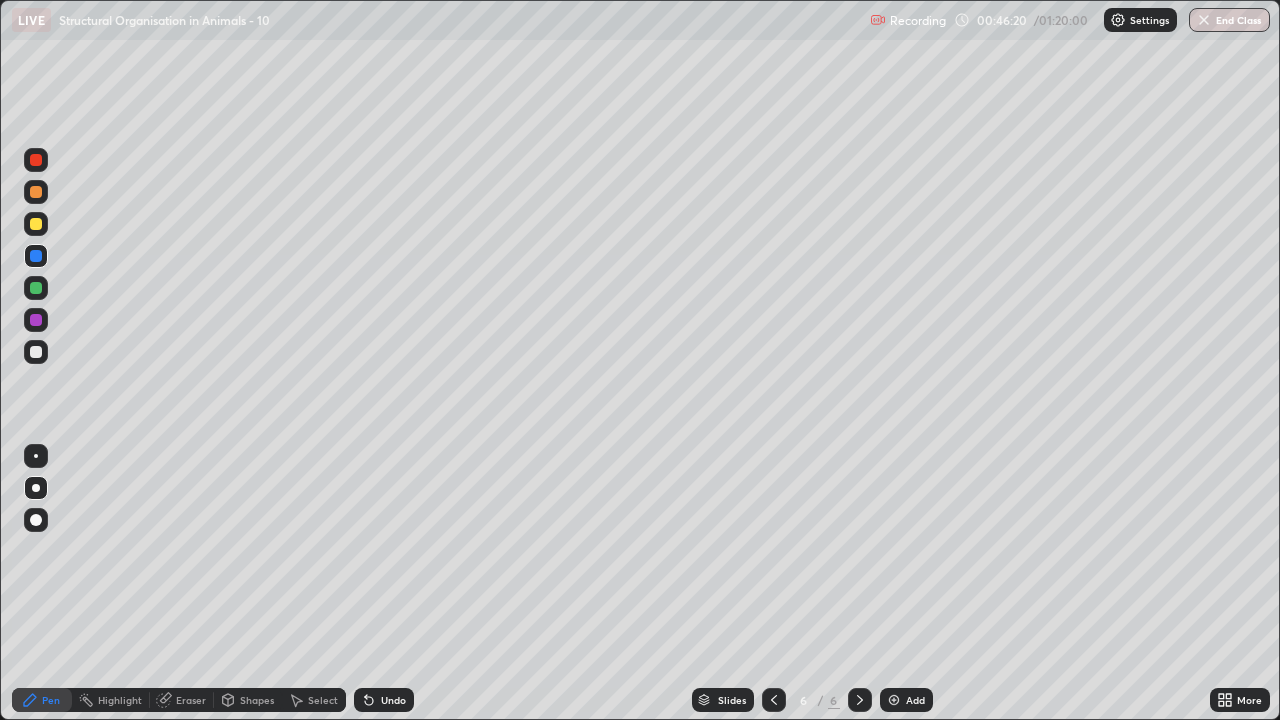 click at bounding box center (36, 352) 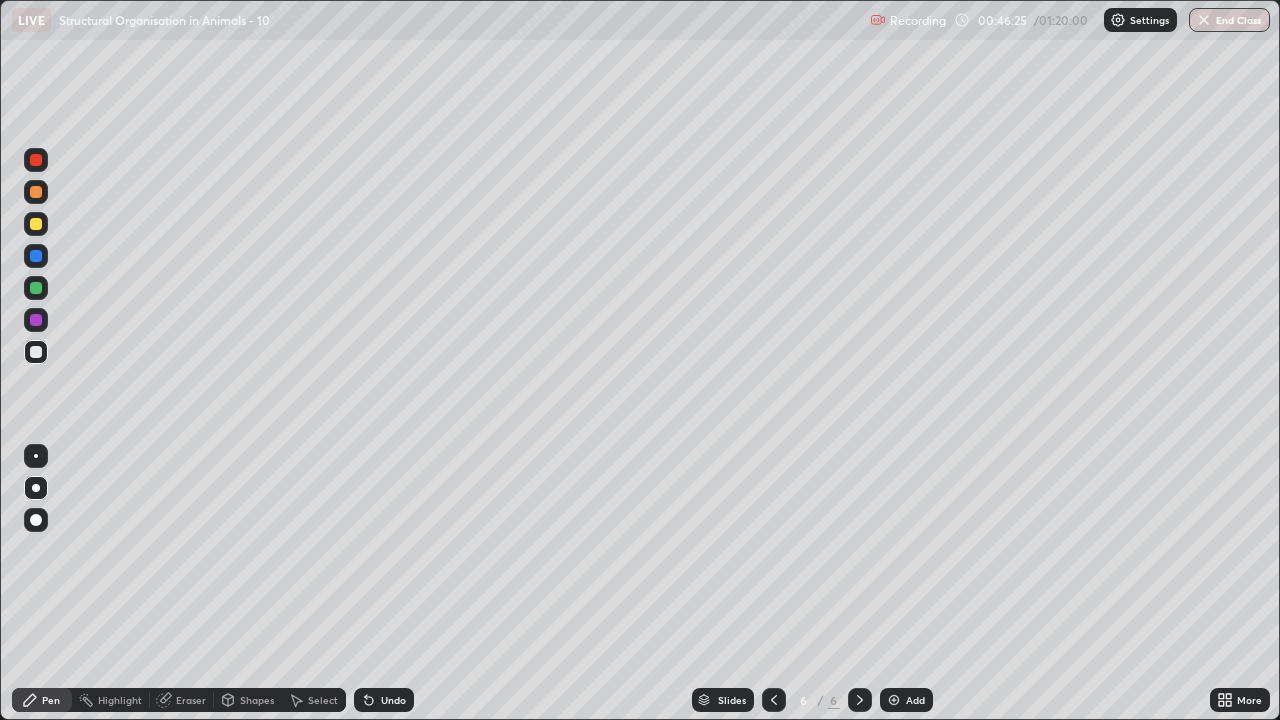 click on "Eraser" at bounding box center (191, 700) 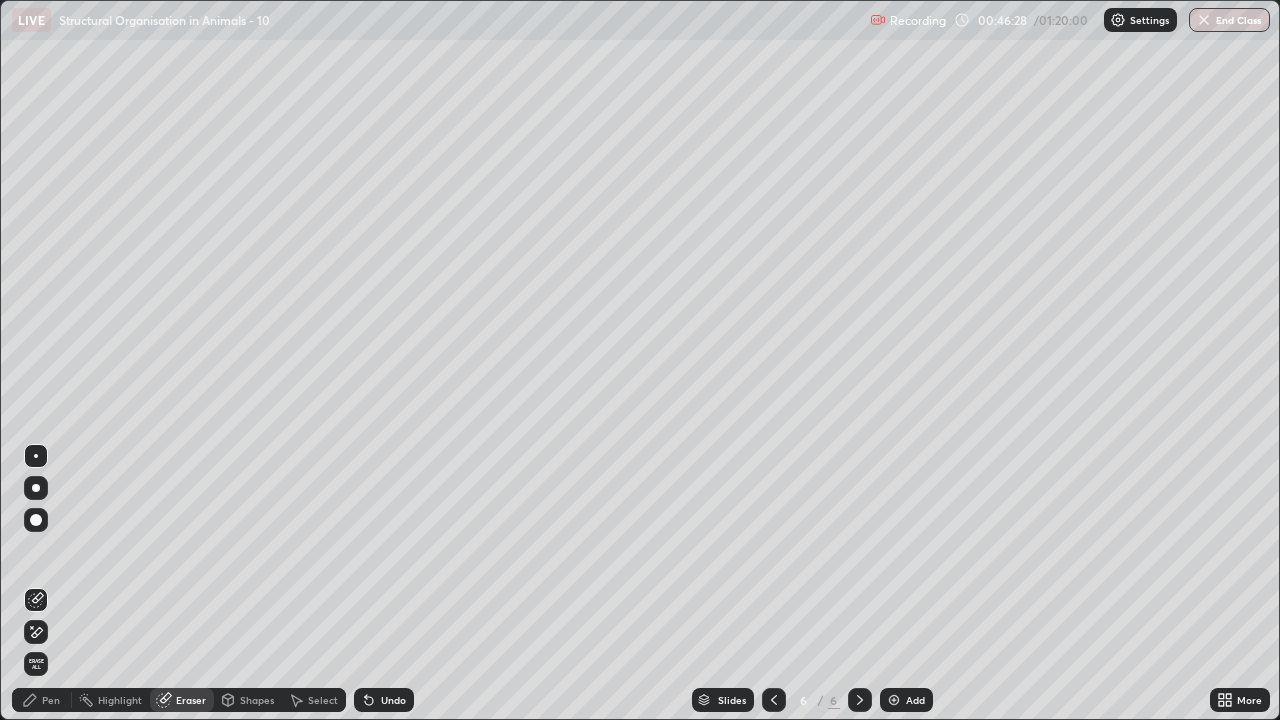 click on "Pen" at bounding box center [51, 700] 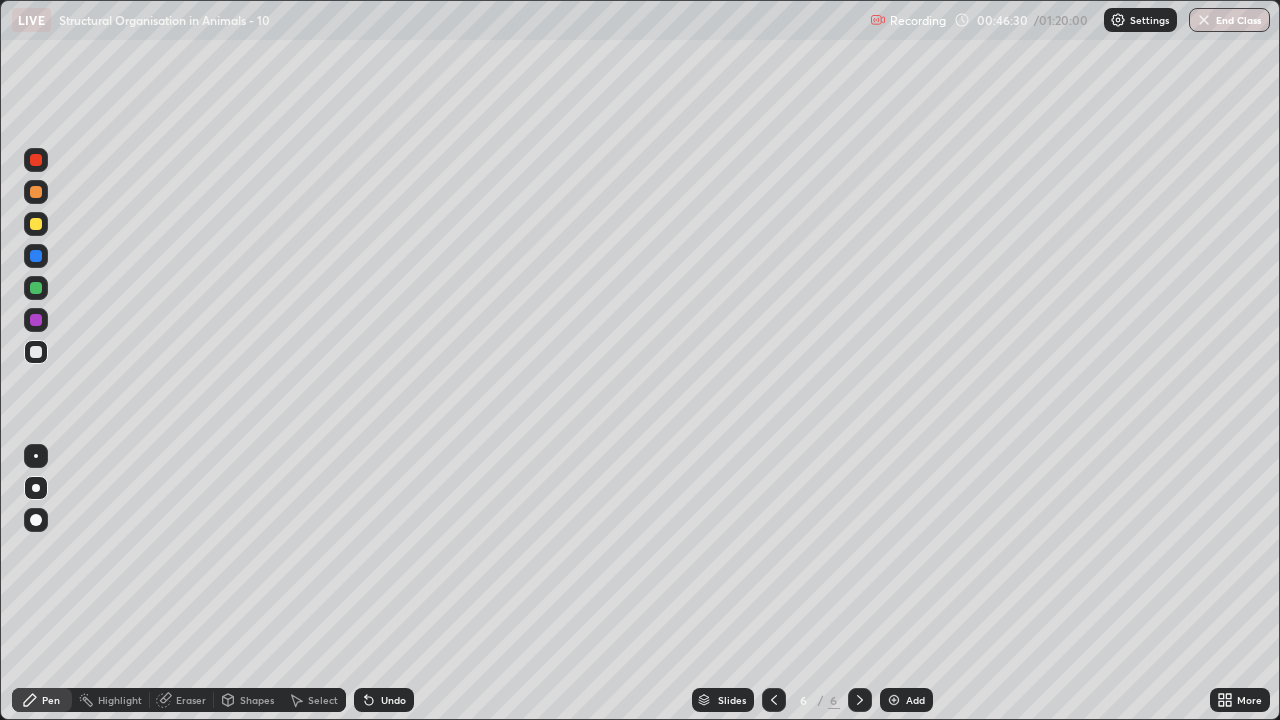 click at bounding box center (36, 320) 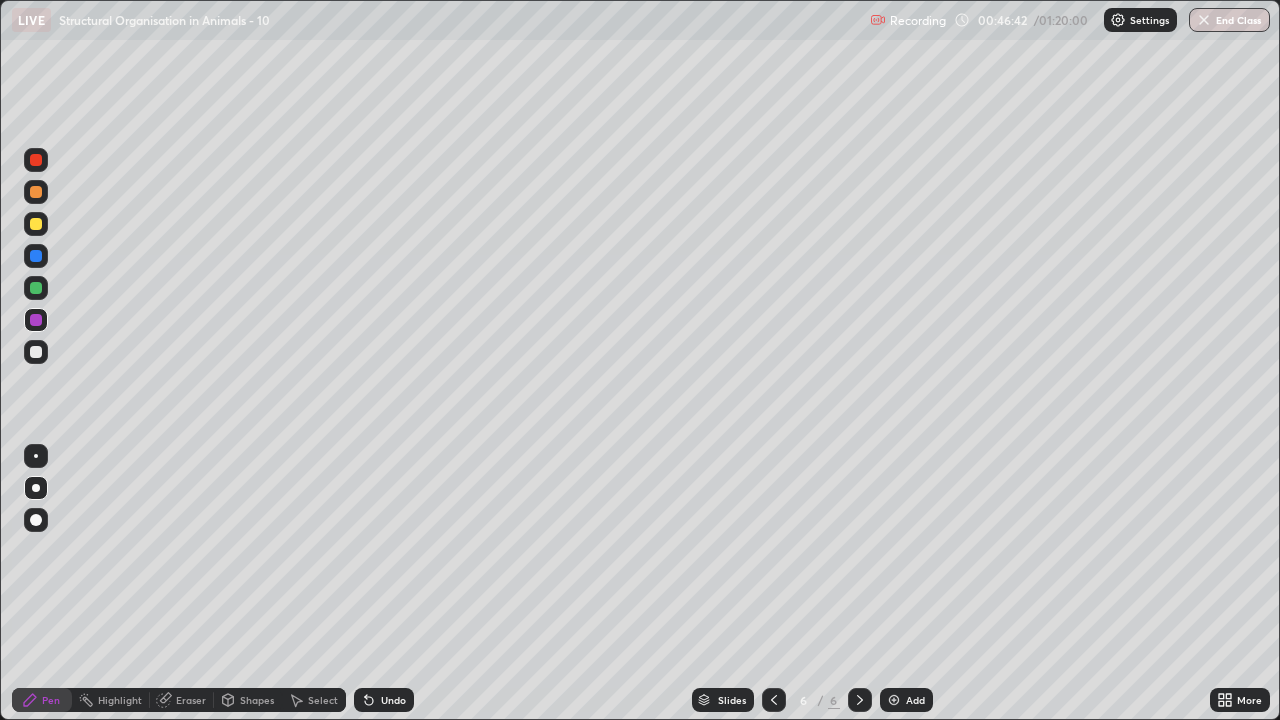 click at bounding box center [36, 256] 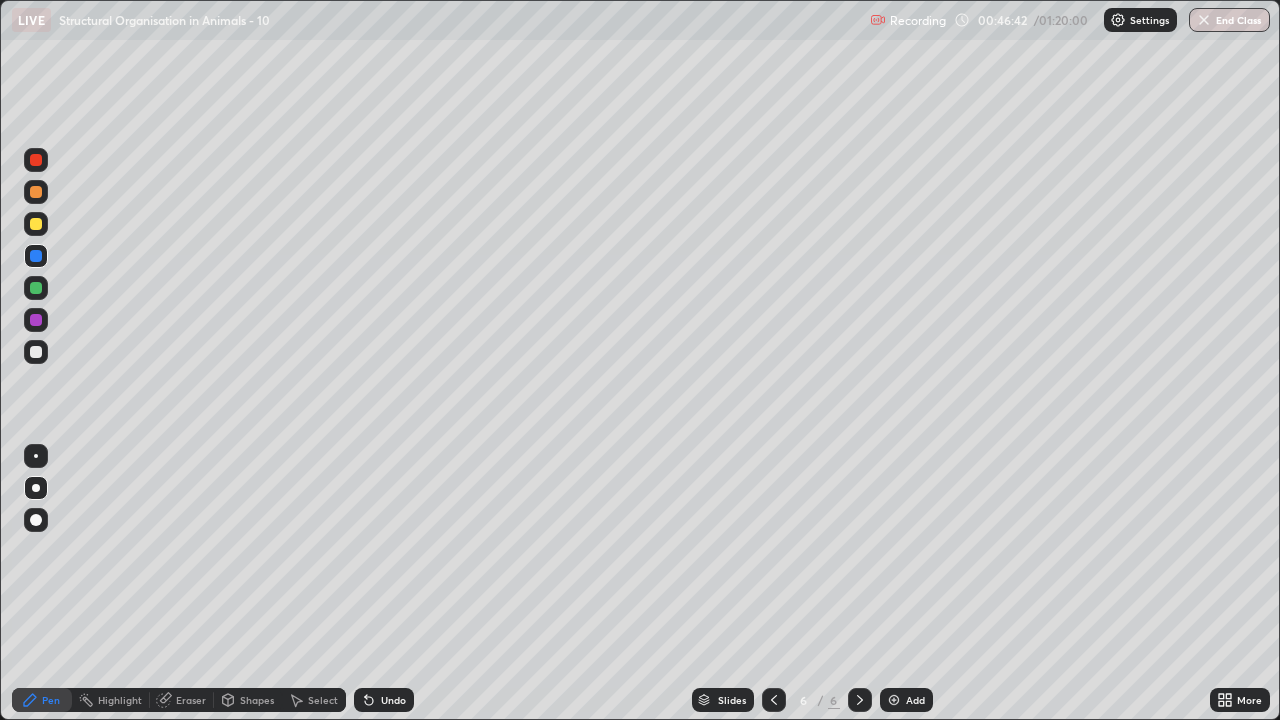 click at bounding box center [36, 352] 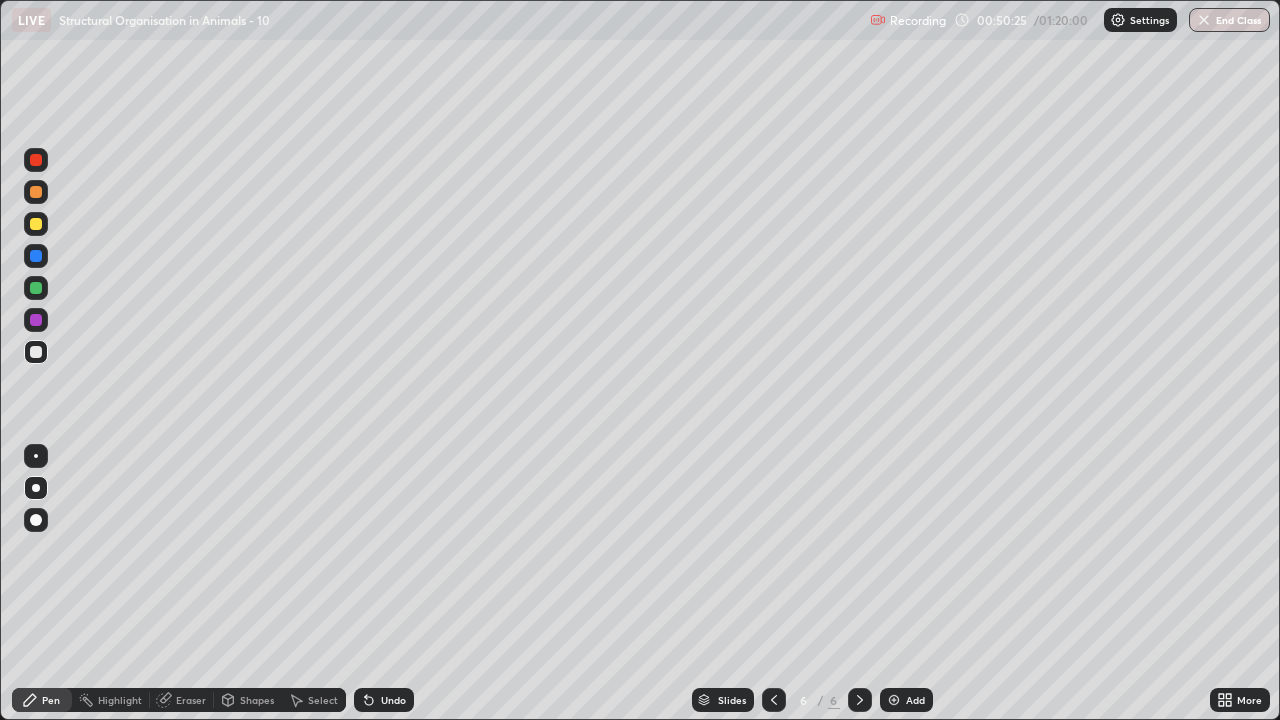 click at bounding box center [894, 700] 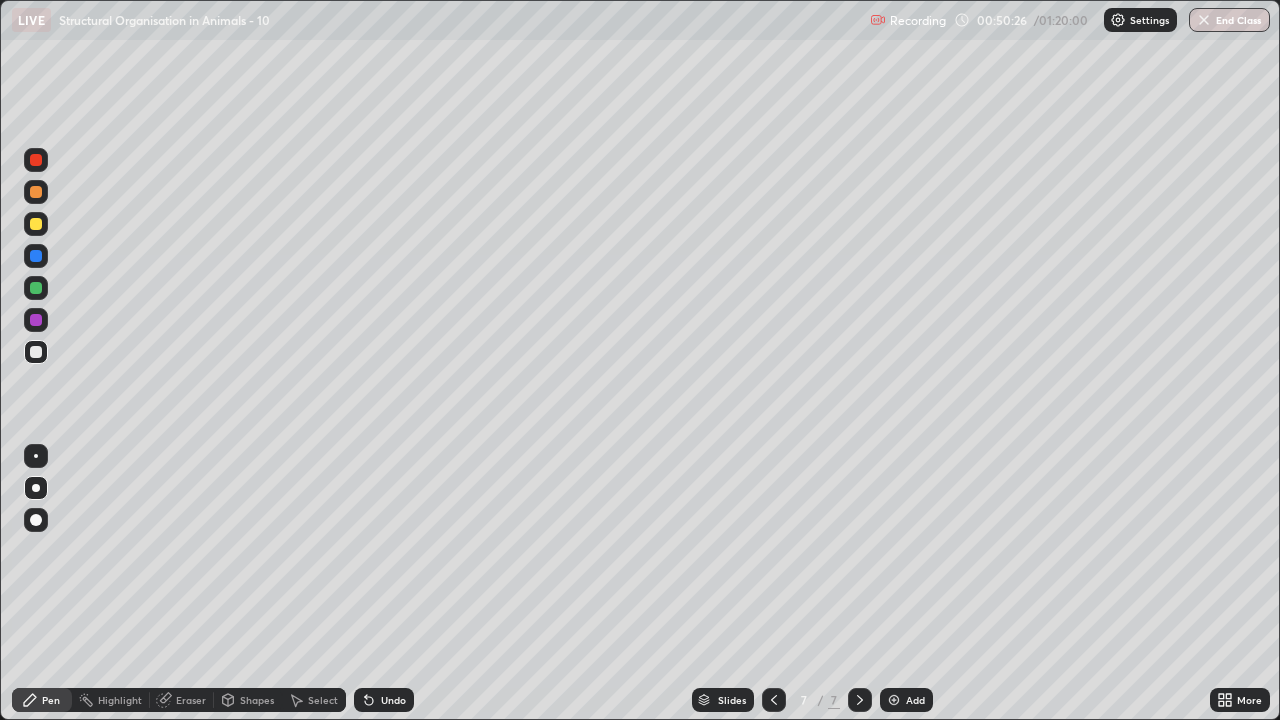 click at bounding box center (36, 320) 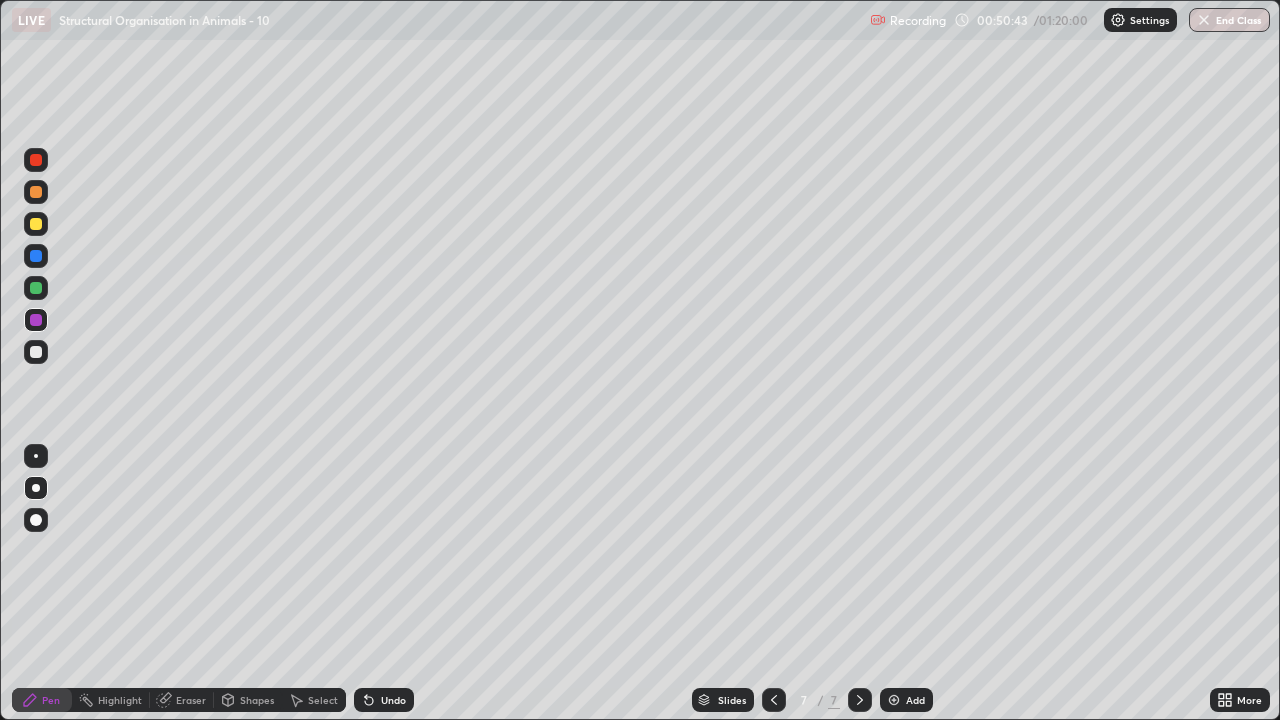 click at bounding box center [36, 256] 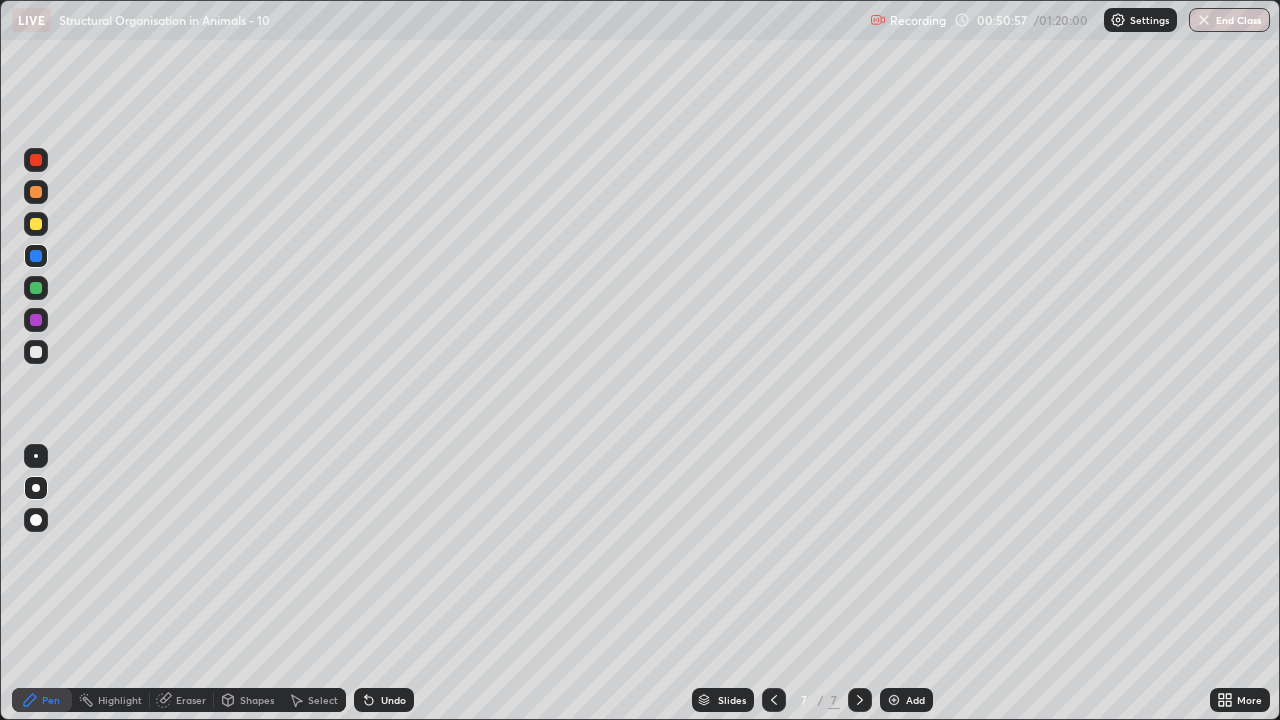 click at bounding box center [36, 288] 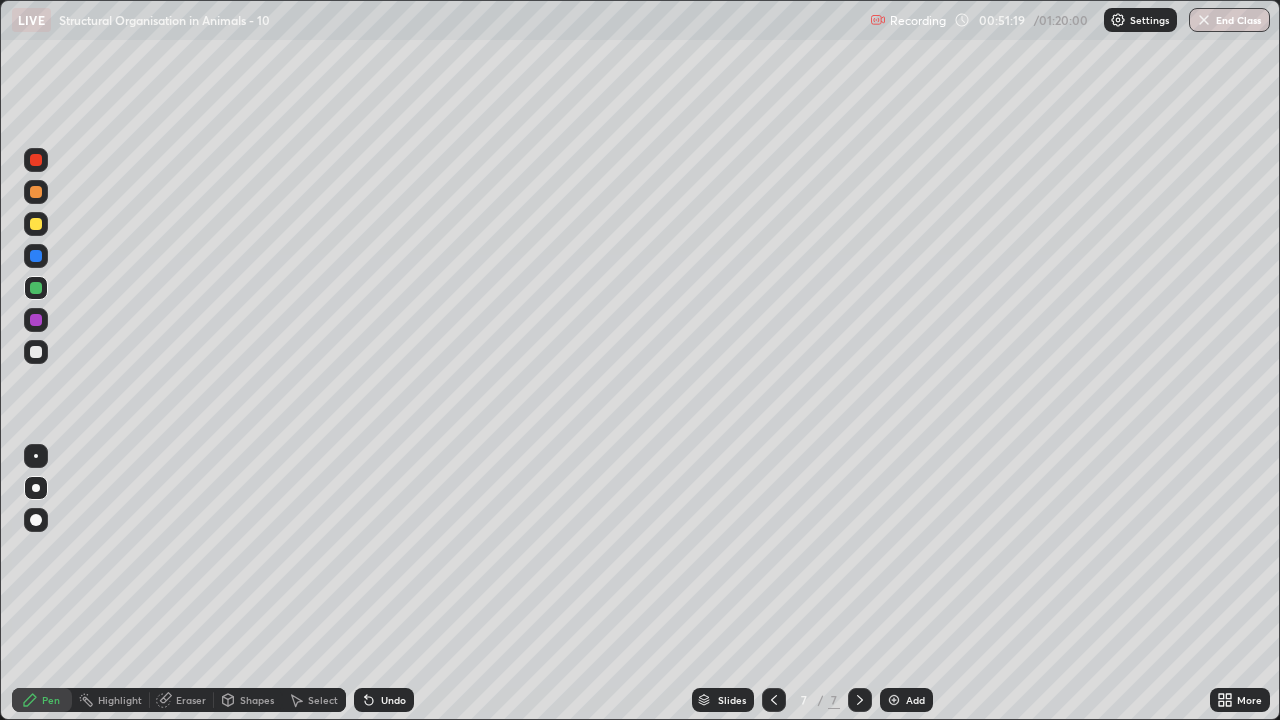 click at bounding box center [36, 256] 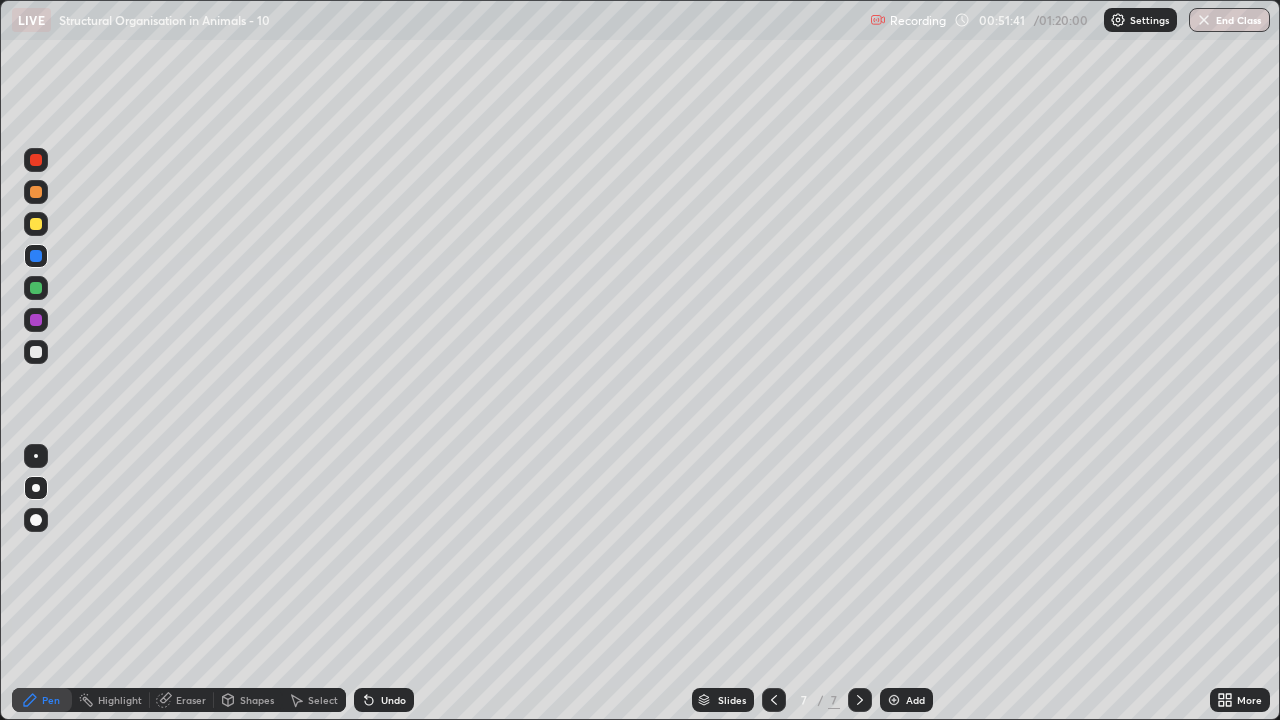 click at bounding box center (36, 224) 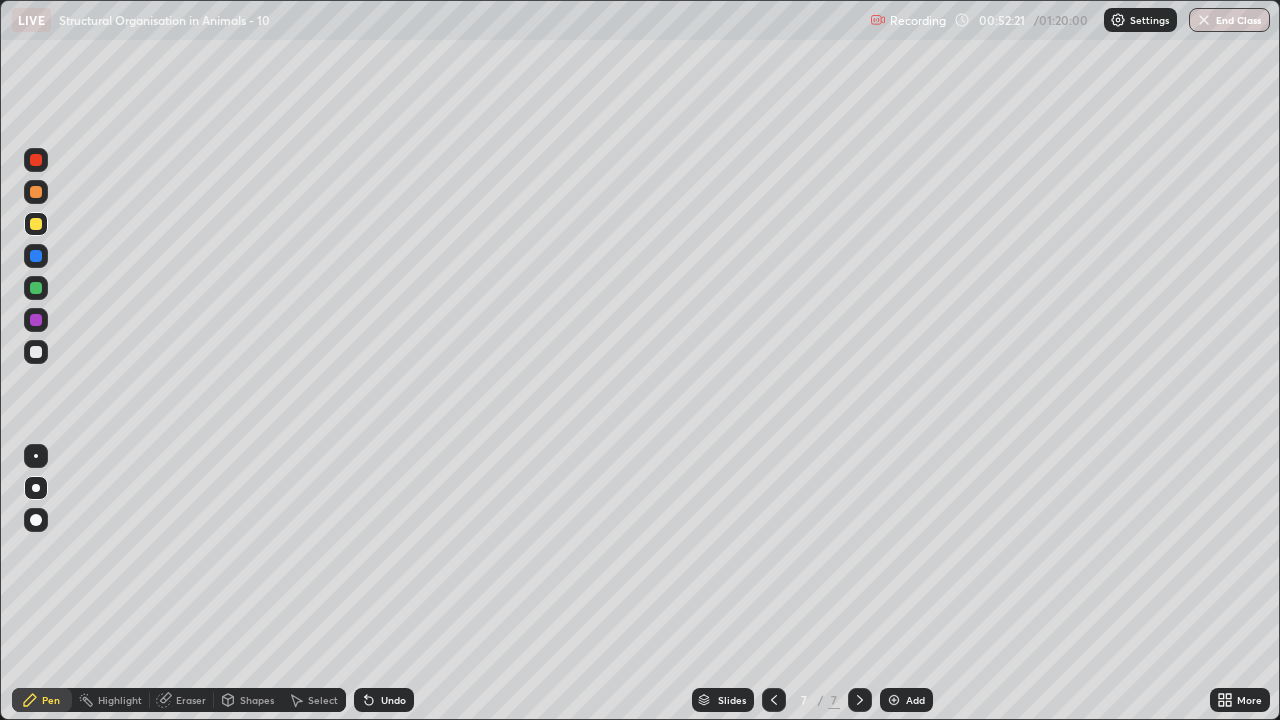 click 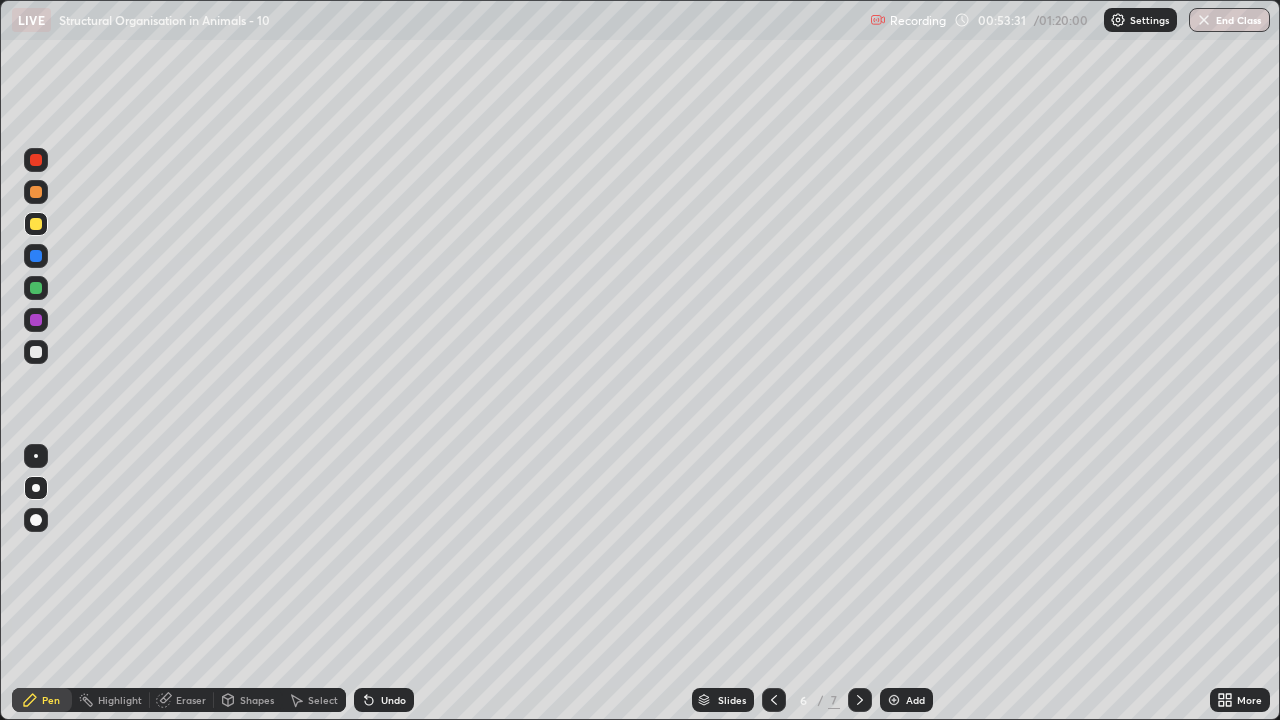 click on "Add" at bounding box center (915, 700) 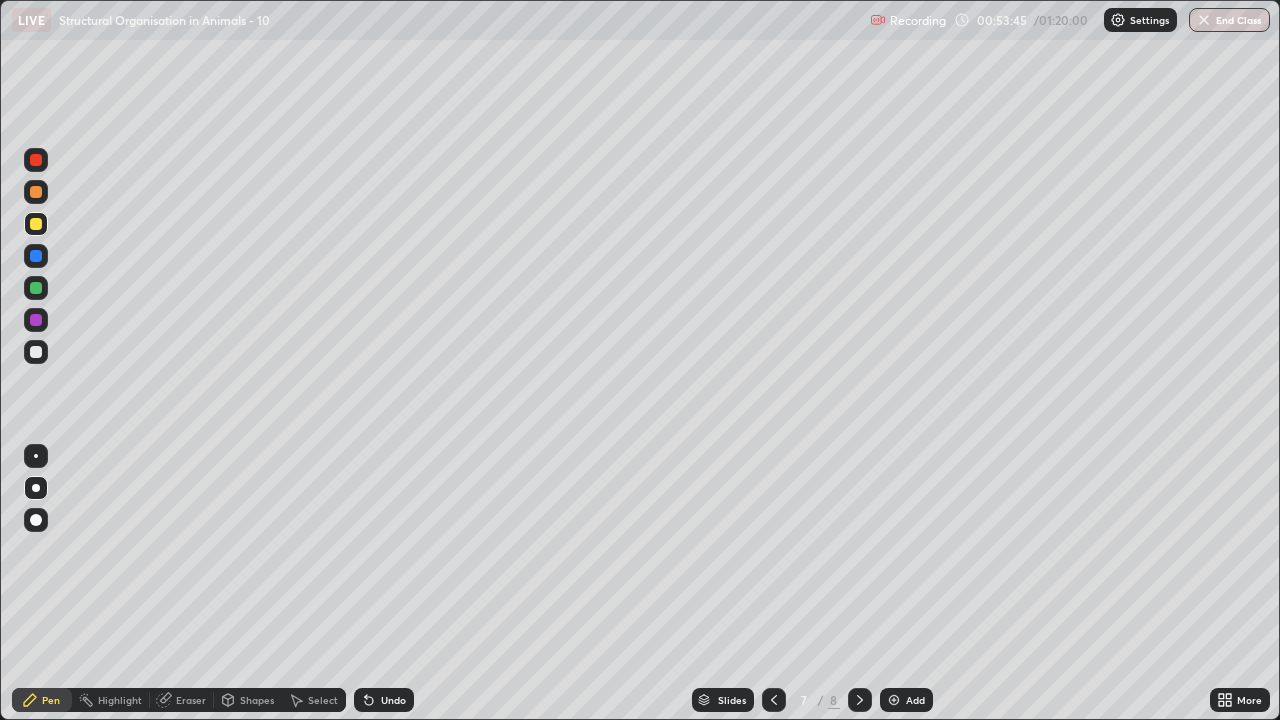 click at bounding box center [36, 320] 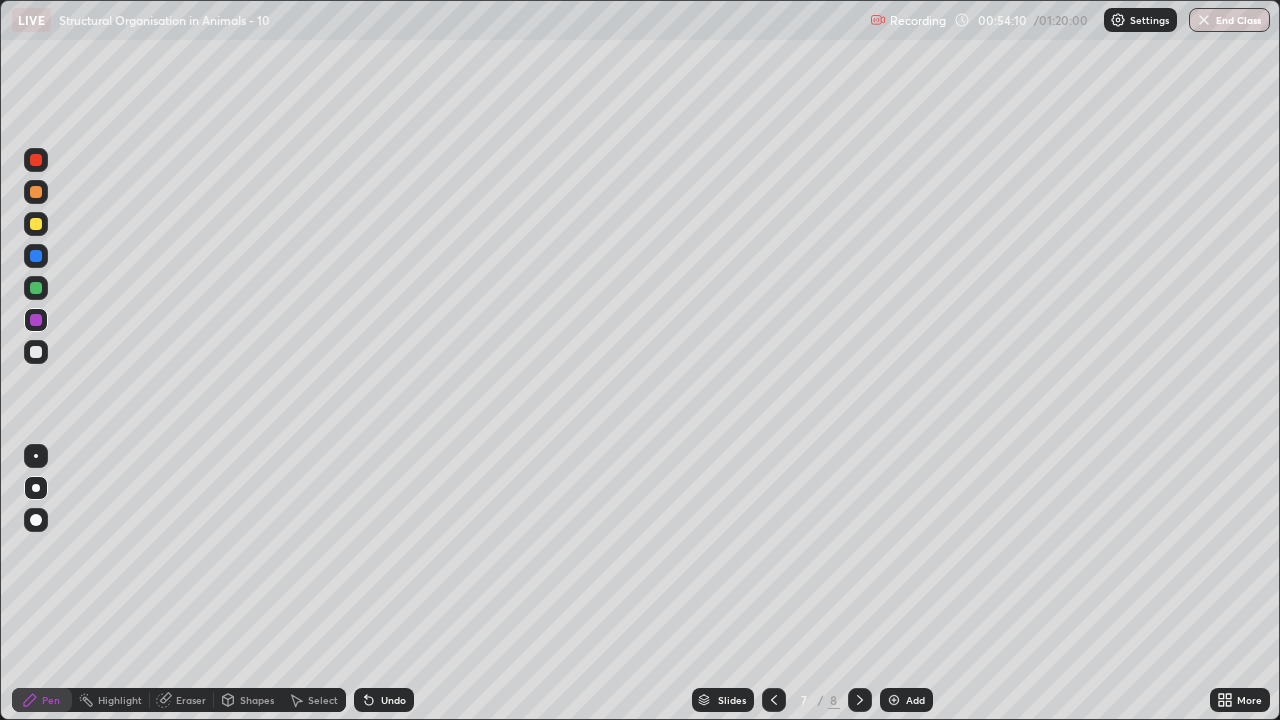 click 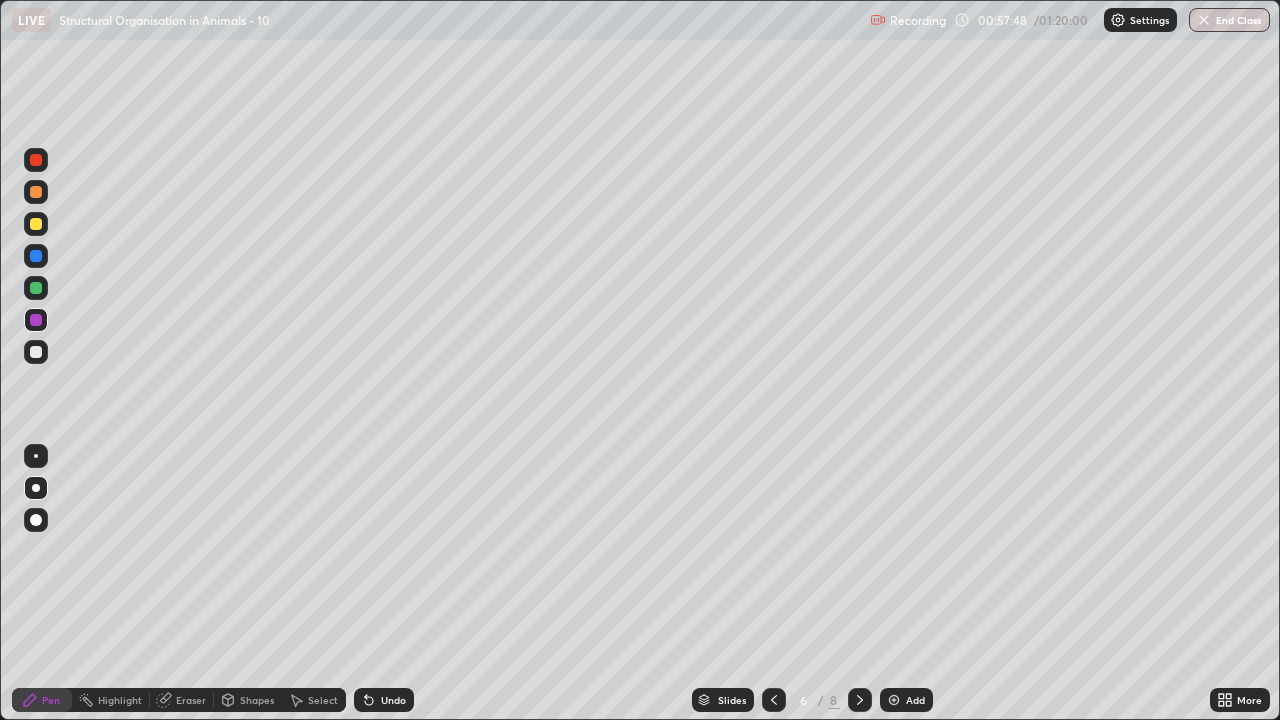 click at bounding box center [36, 352] 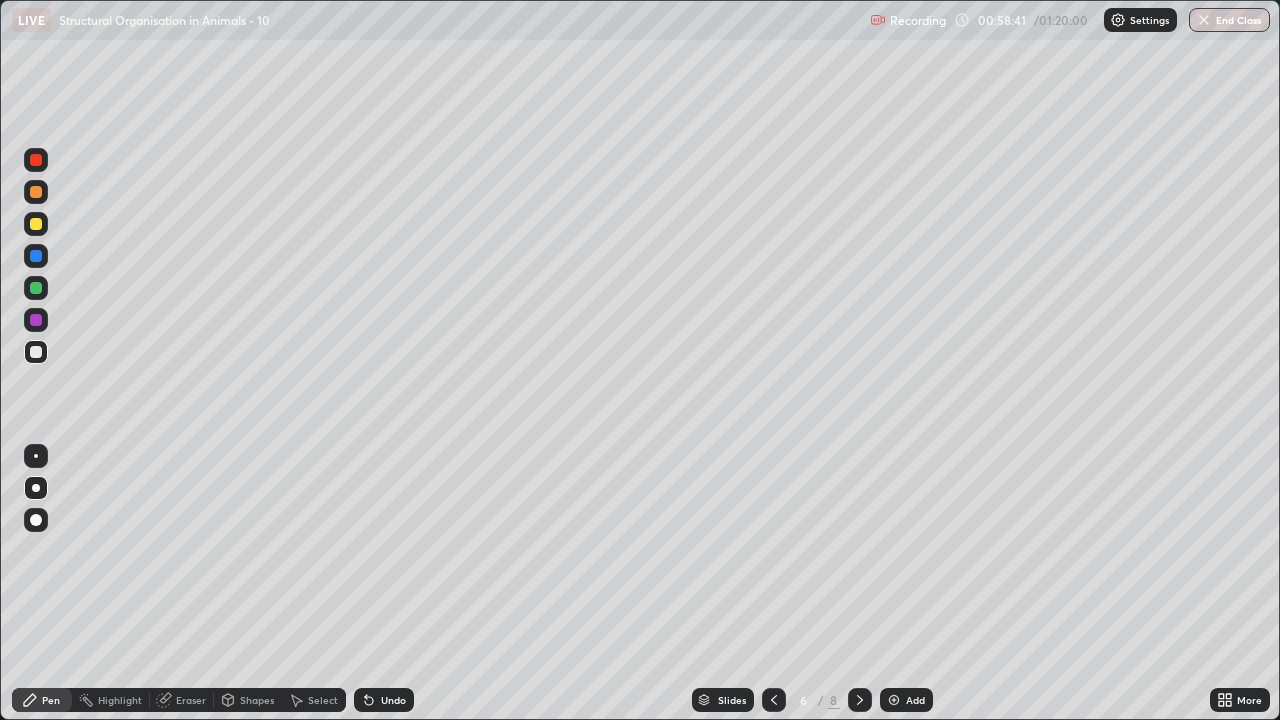 click on "Add" at bounding box center (915, 700) 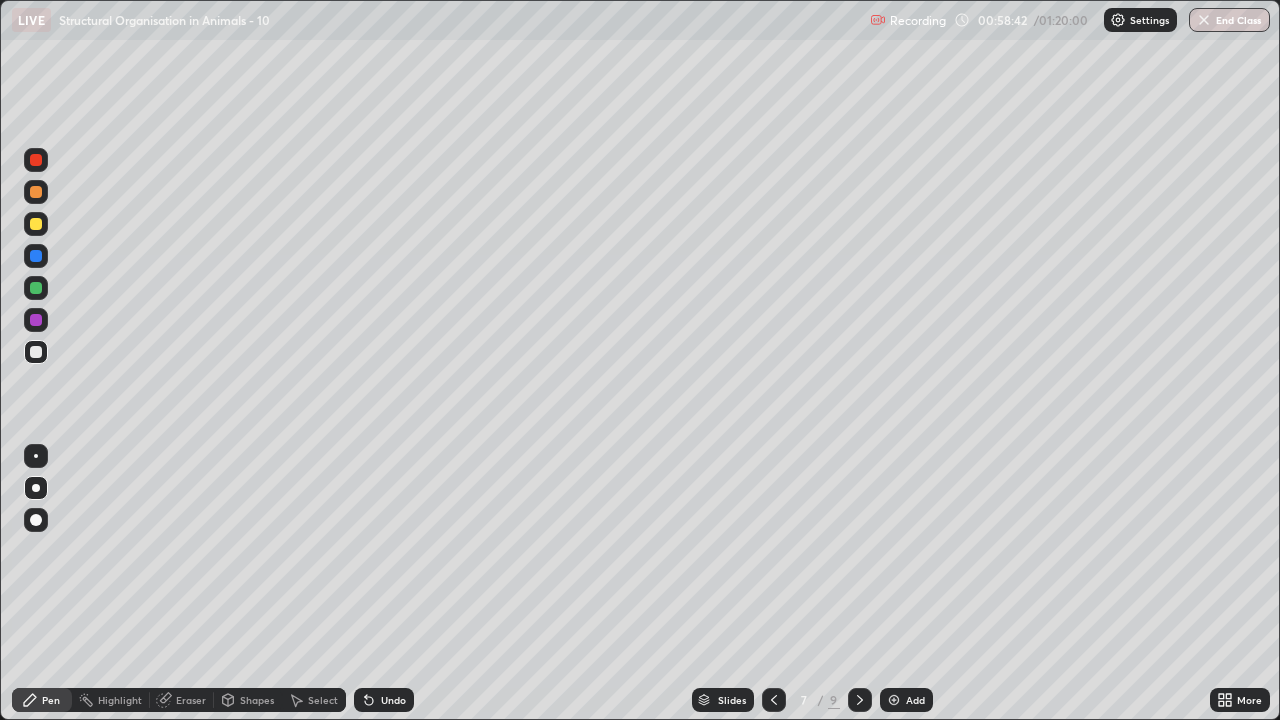 click at bounding box center [36, 288] 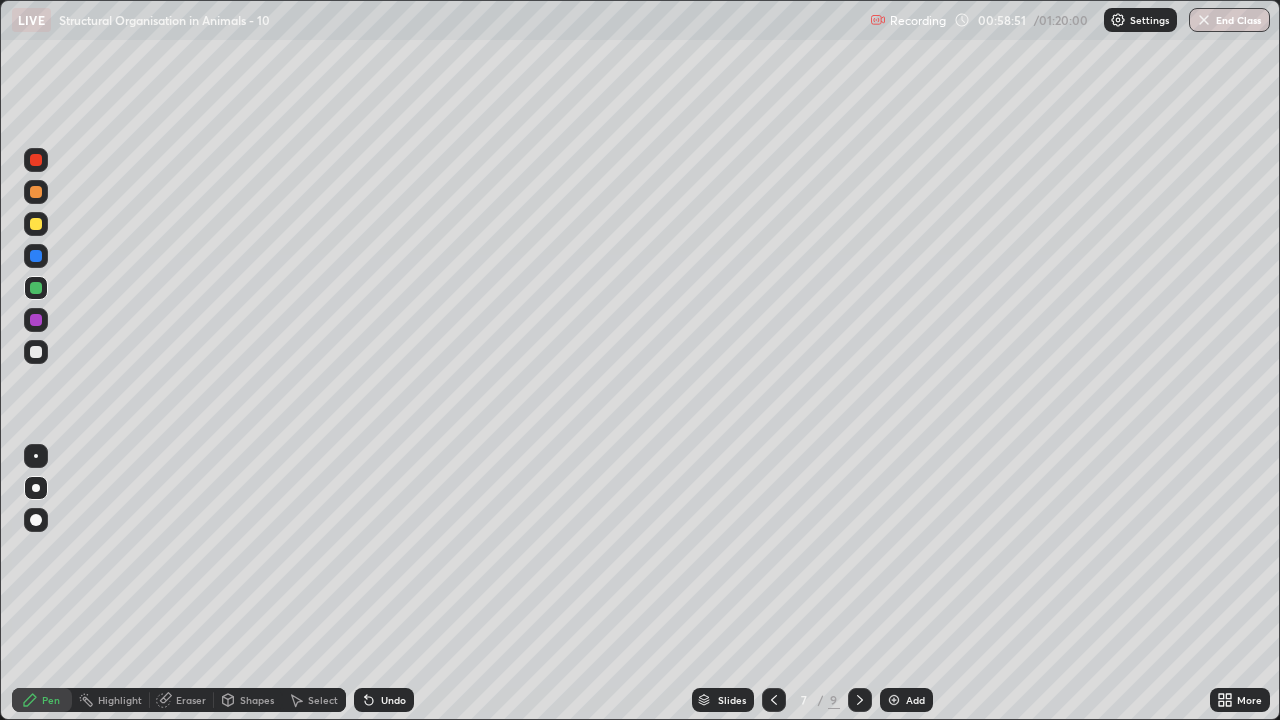 click at bounding box center (36, 352) 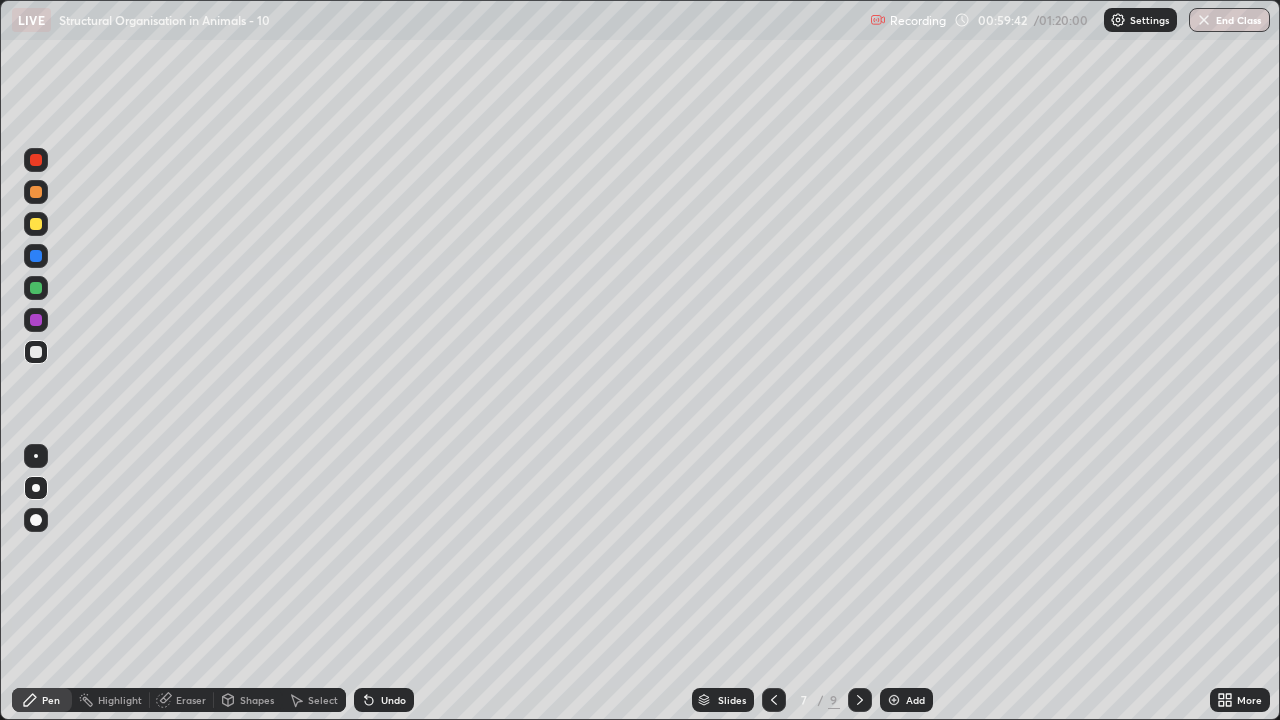 click at bounding box center [36, 256] 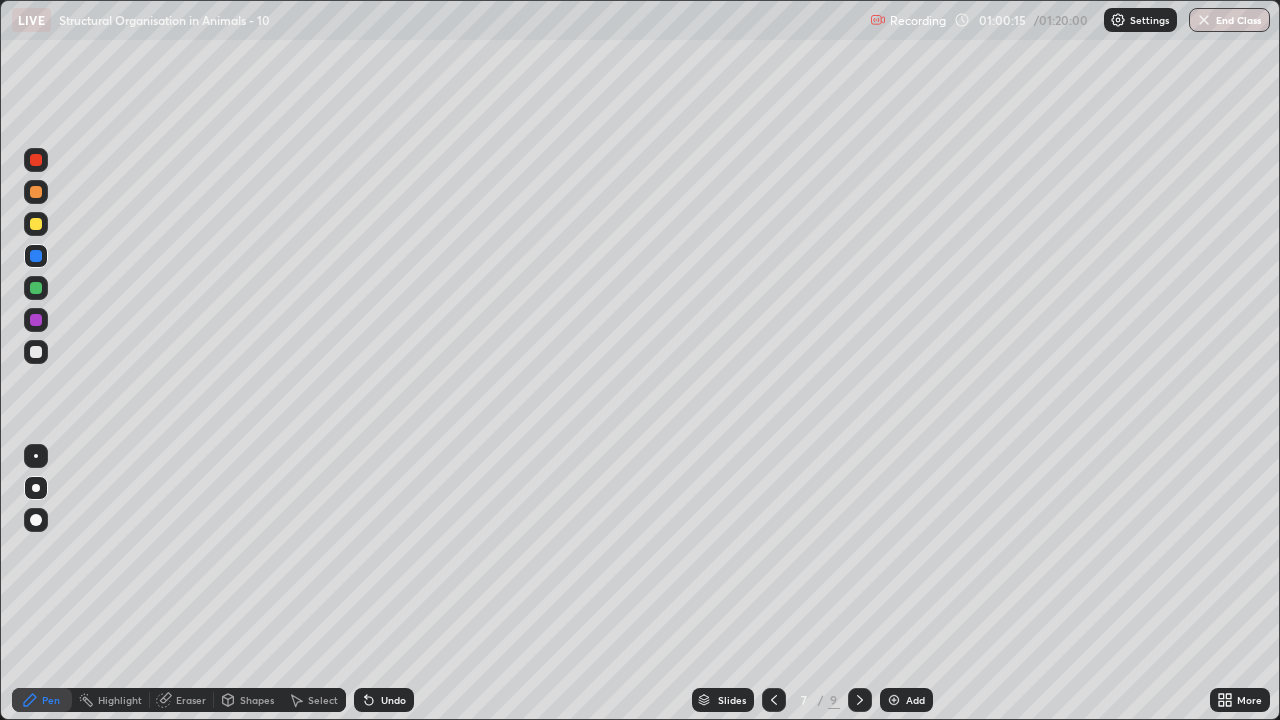 click at bounding box center [36, 352] 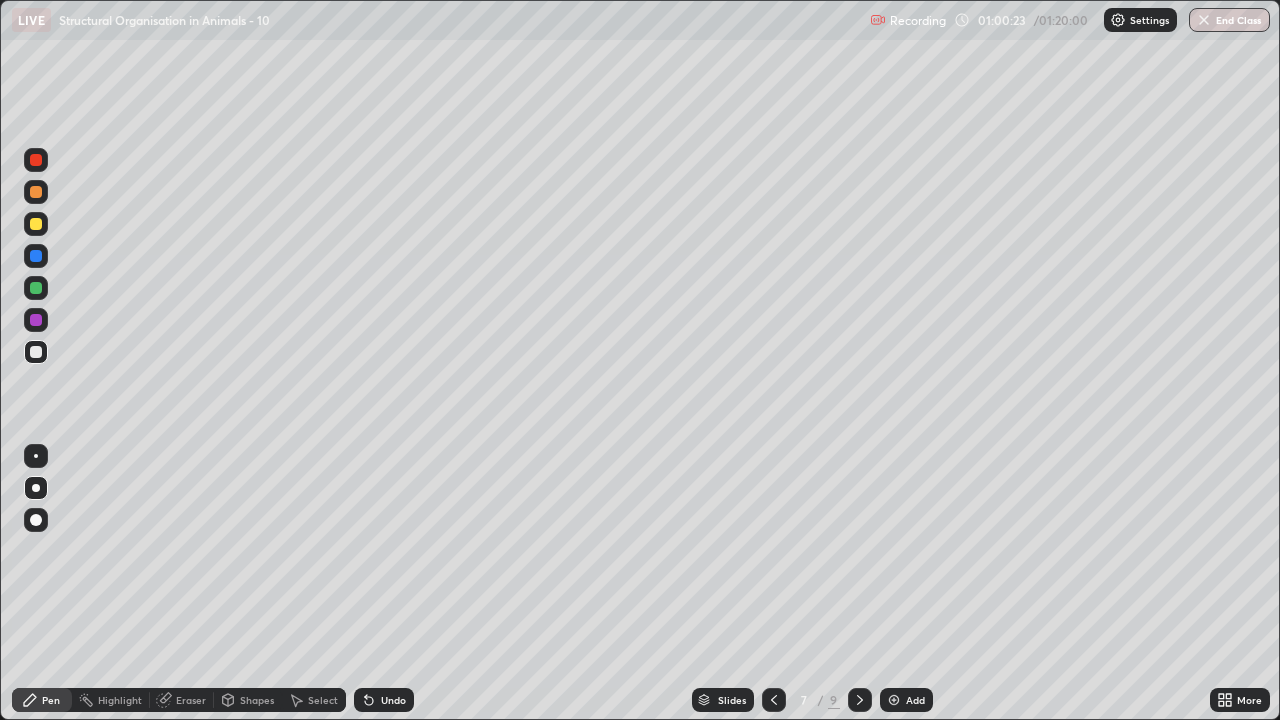 click at bounding box center (36, 320) 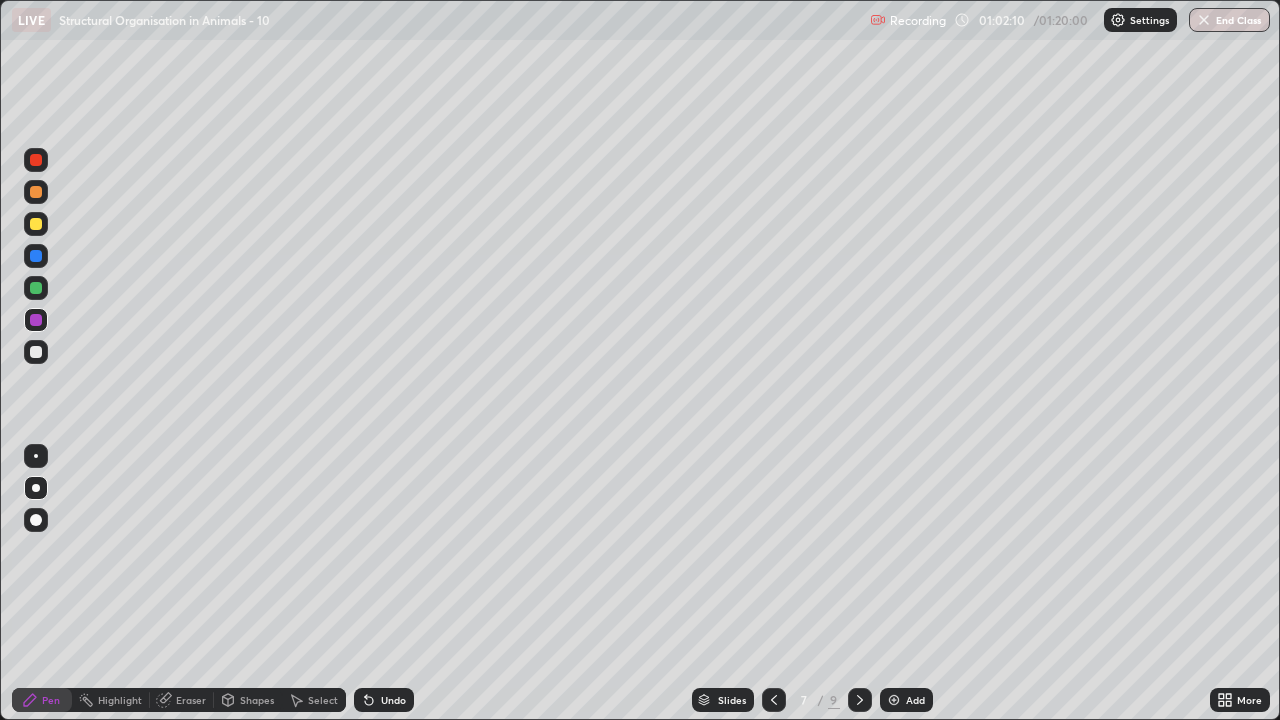 click 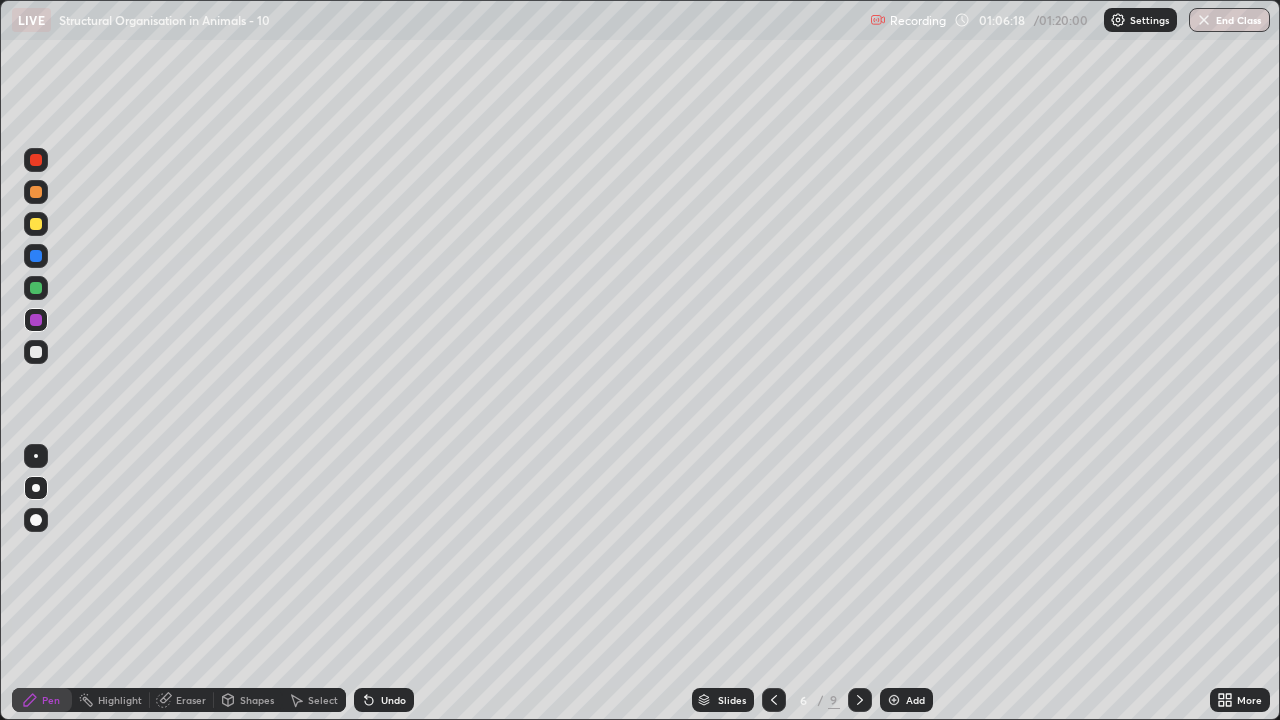 click 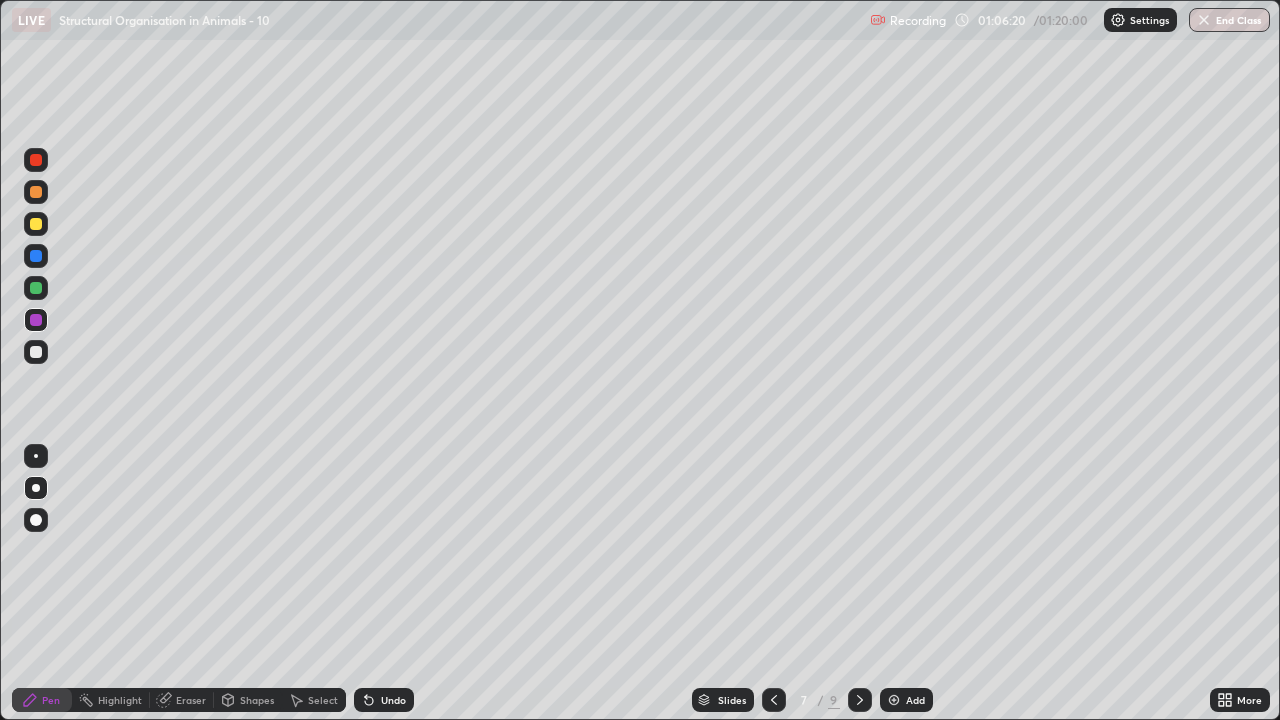 click 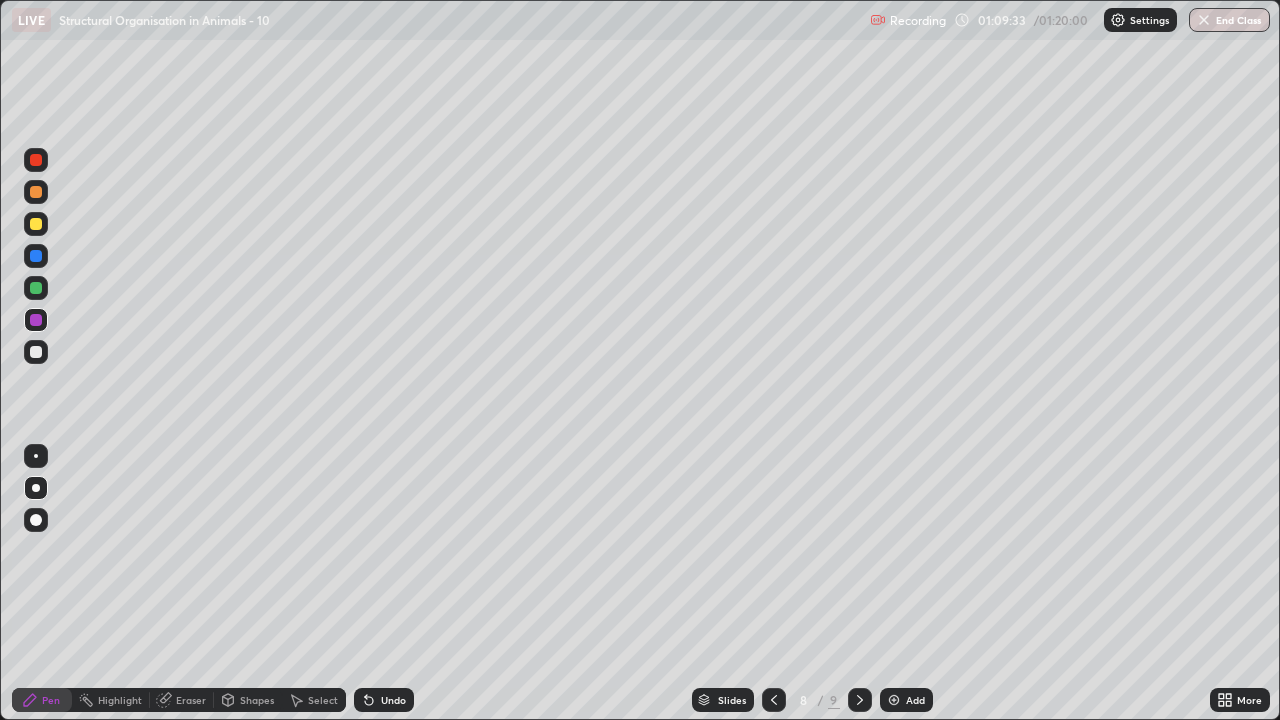 click 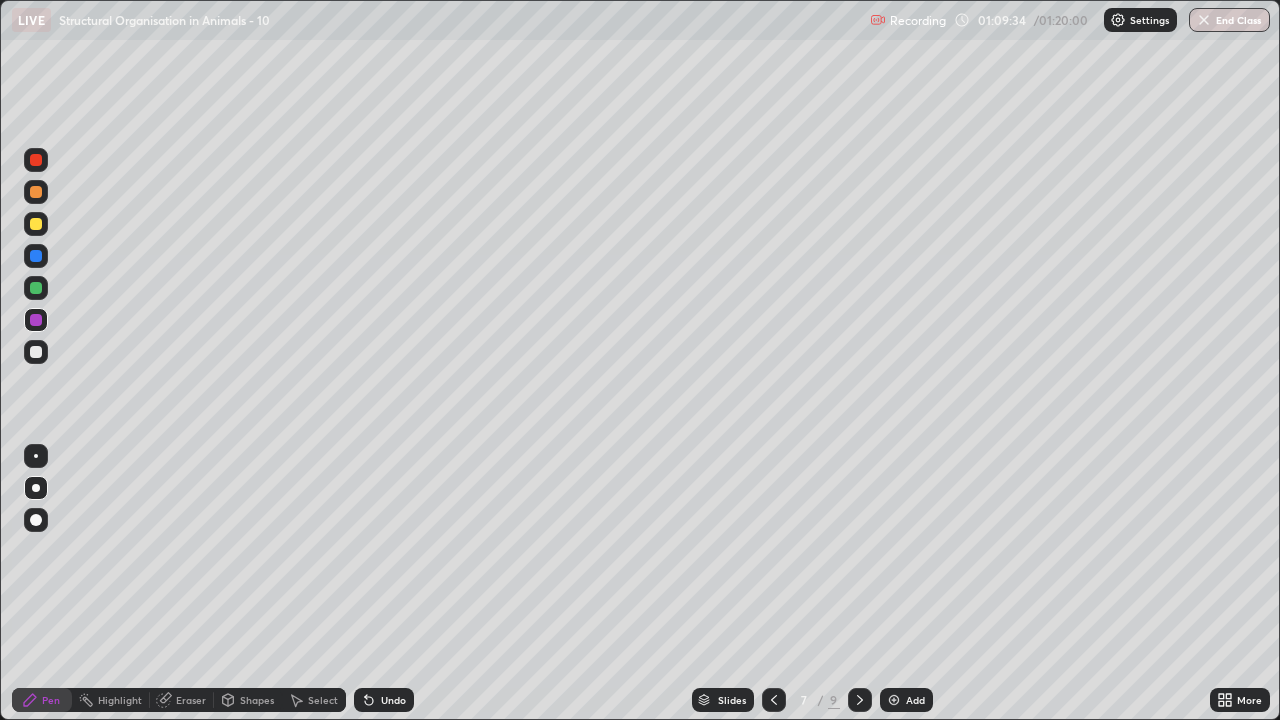 click 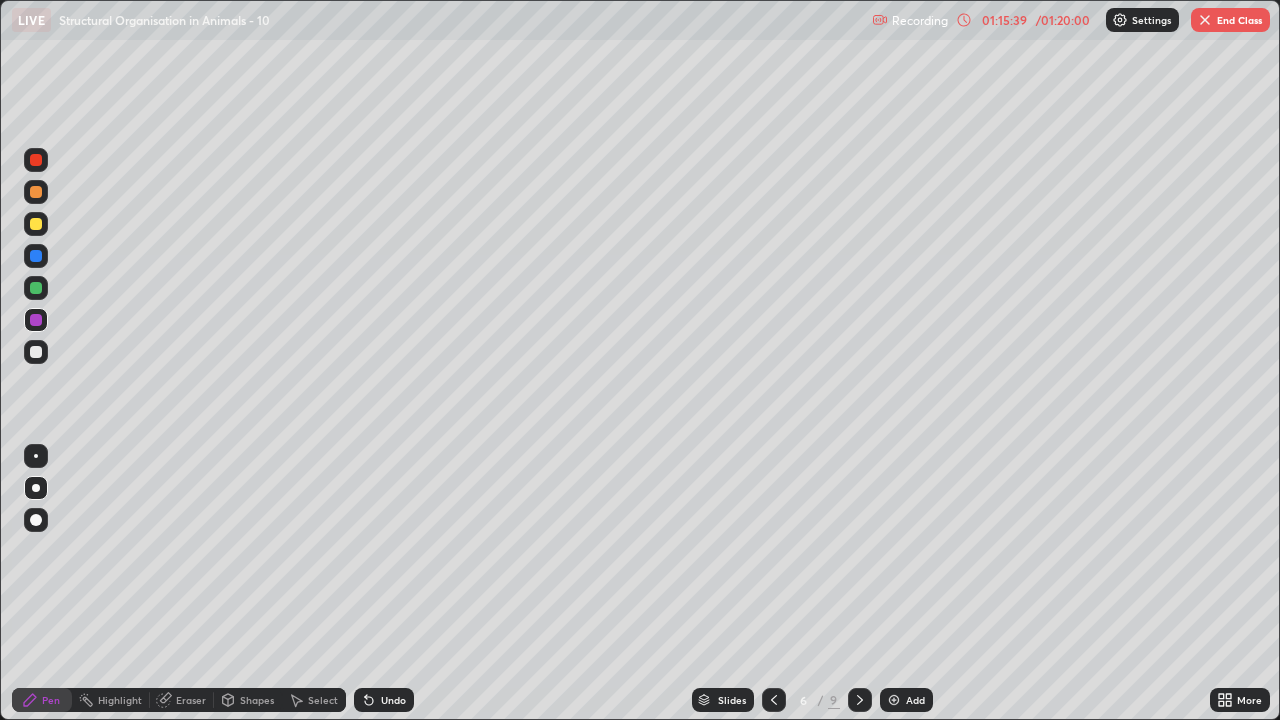 click on "Add" at bounding box center (906, 700) 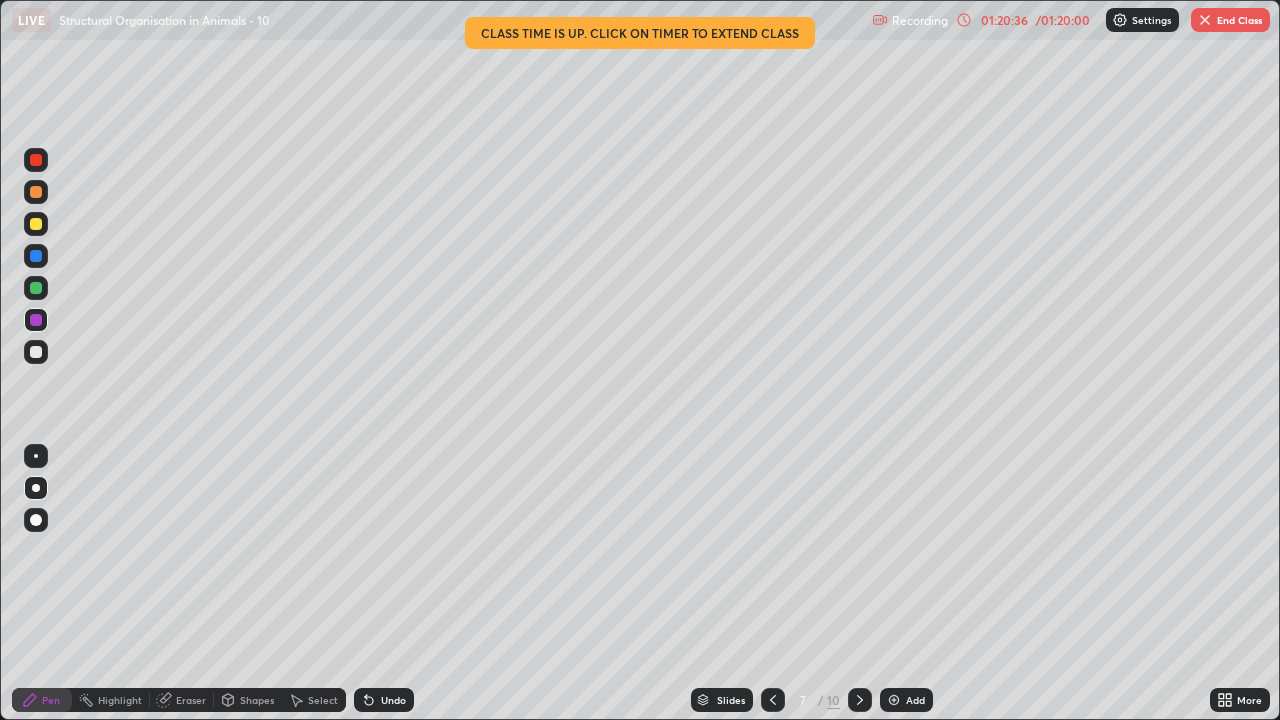 click on "Add" at bounding box center (915, 700) 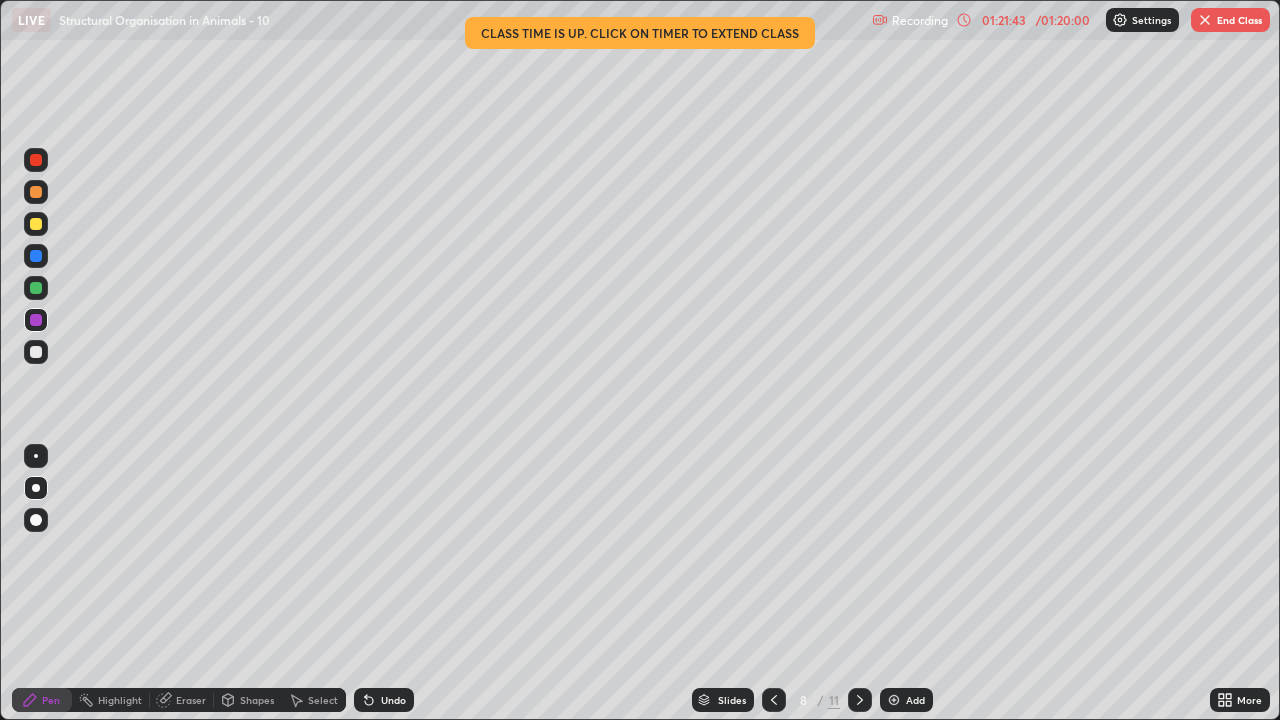 click on "End Class" at bounding box center [1230, 20] 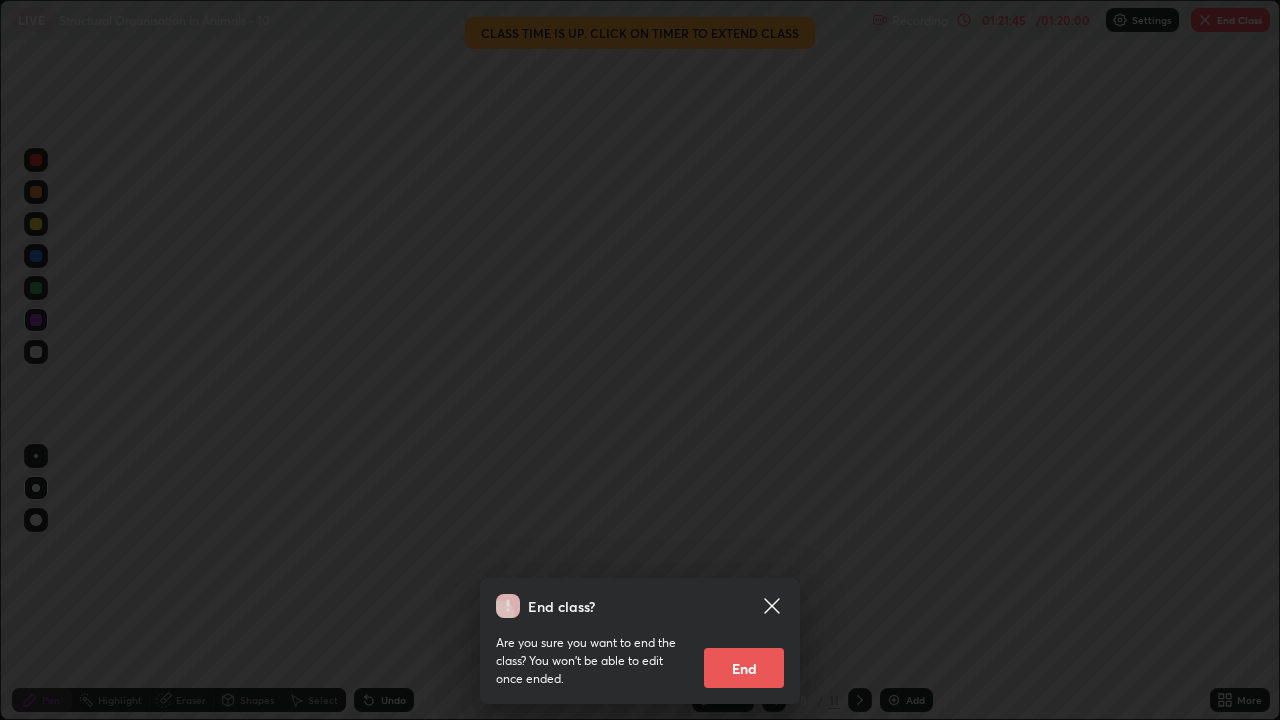 click on "End" at bounding box center [744, 668] 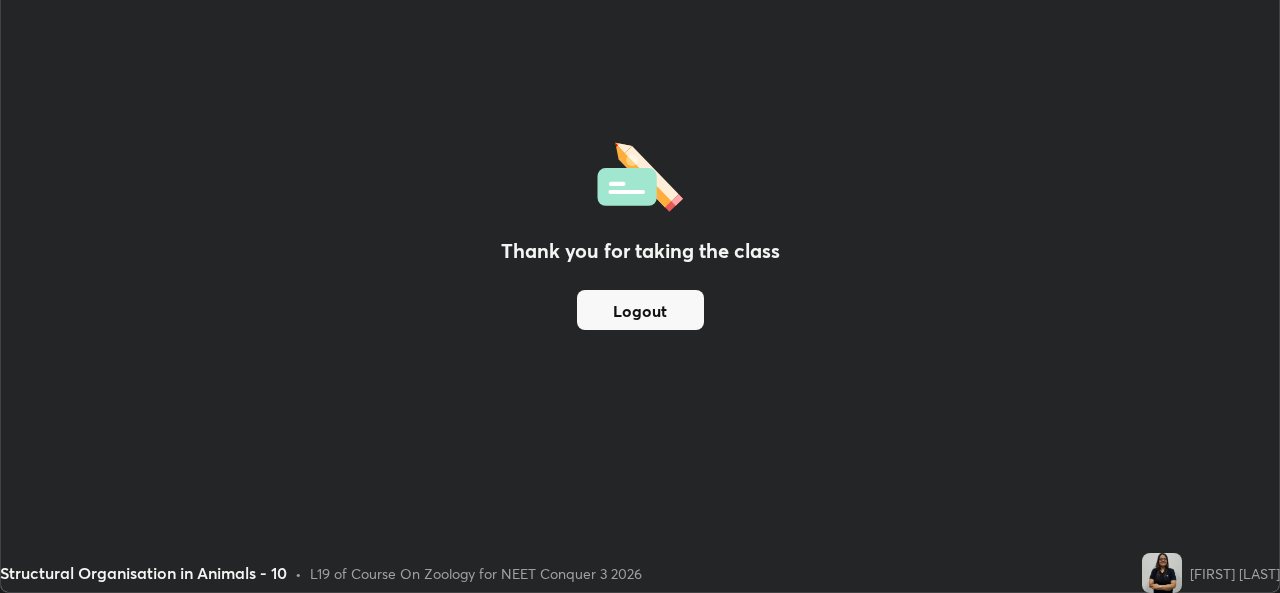 scroll, scrollTop: 593, scrollLeft: 1280, axis: both 